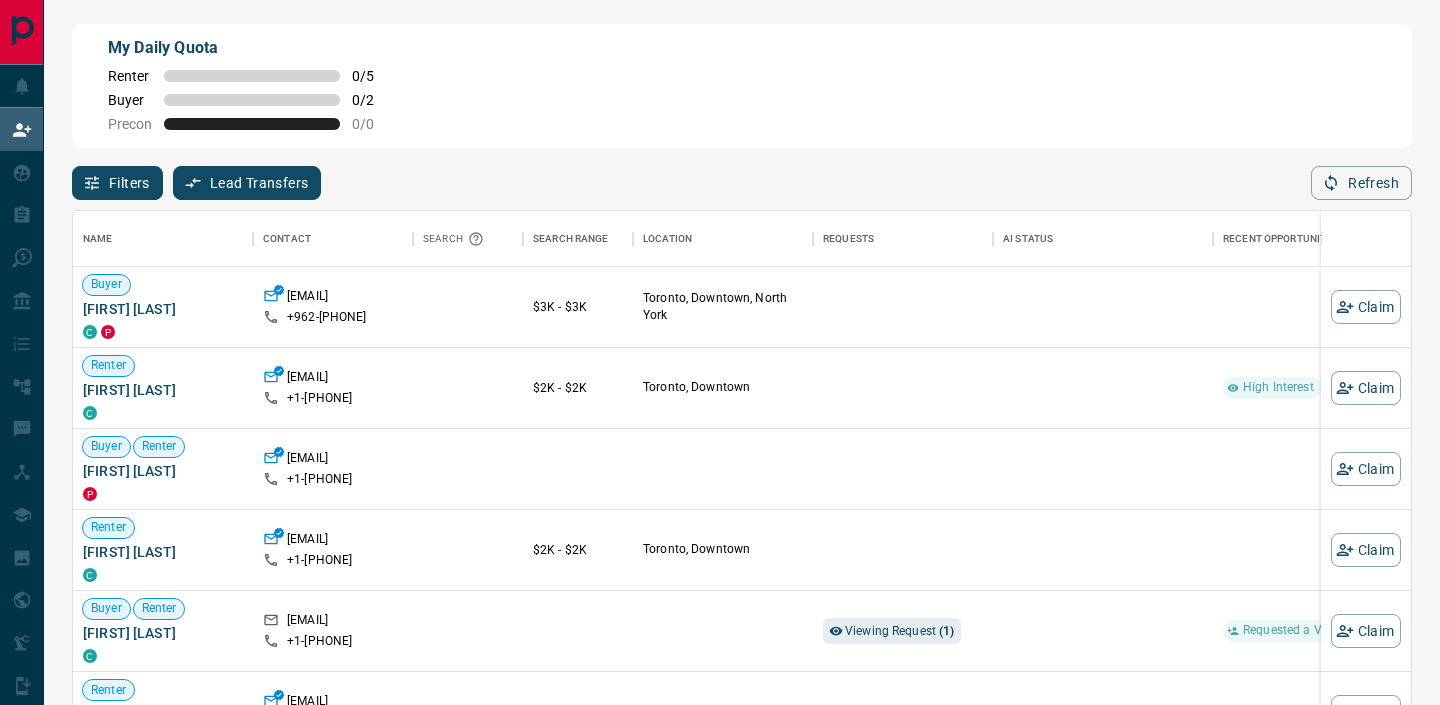 scroll, scrollTop: 0, scrollLeft: 0, axis: both 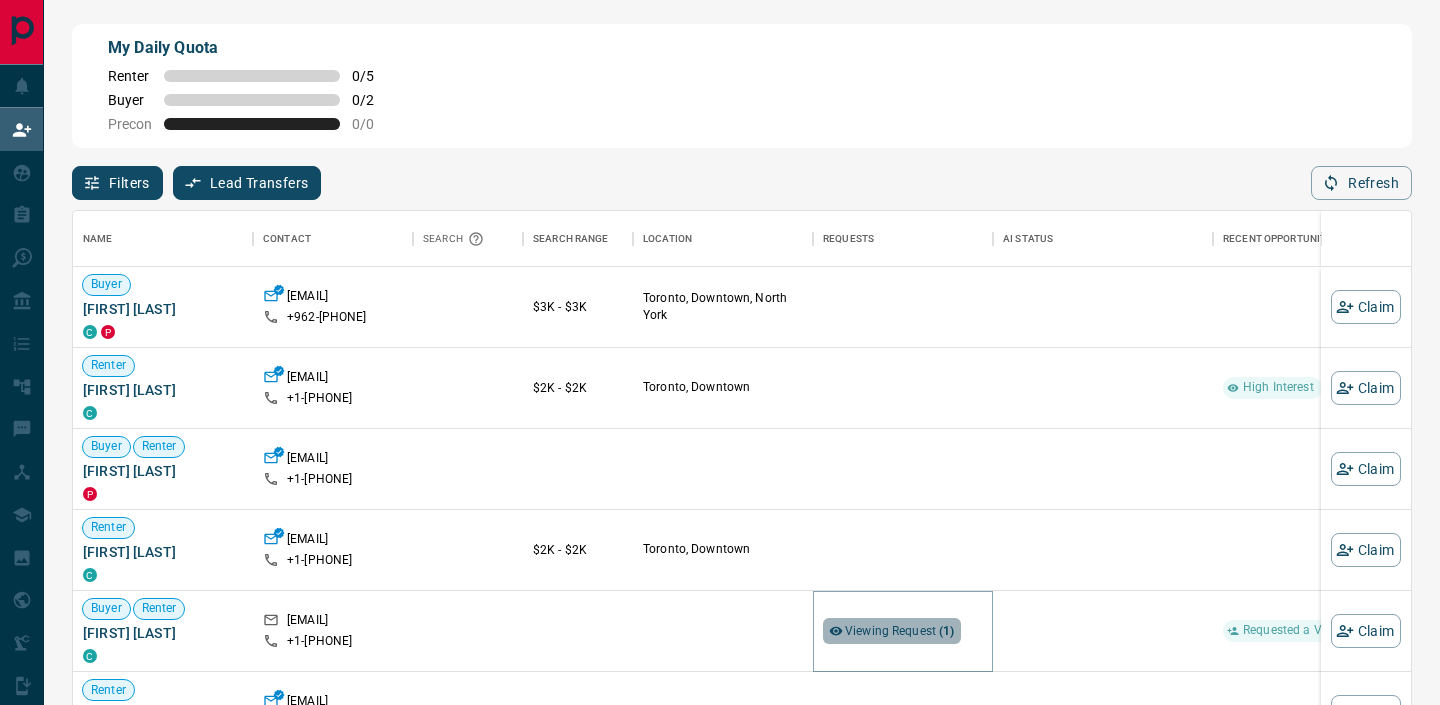 click on "Viewing Request   ( 1 )" at bounding box center (900, 631) 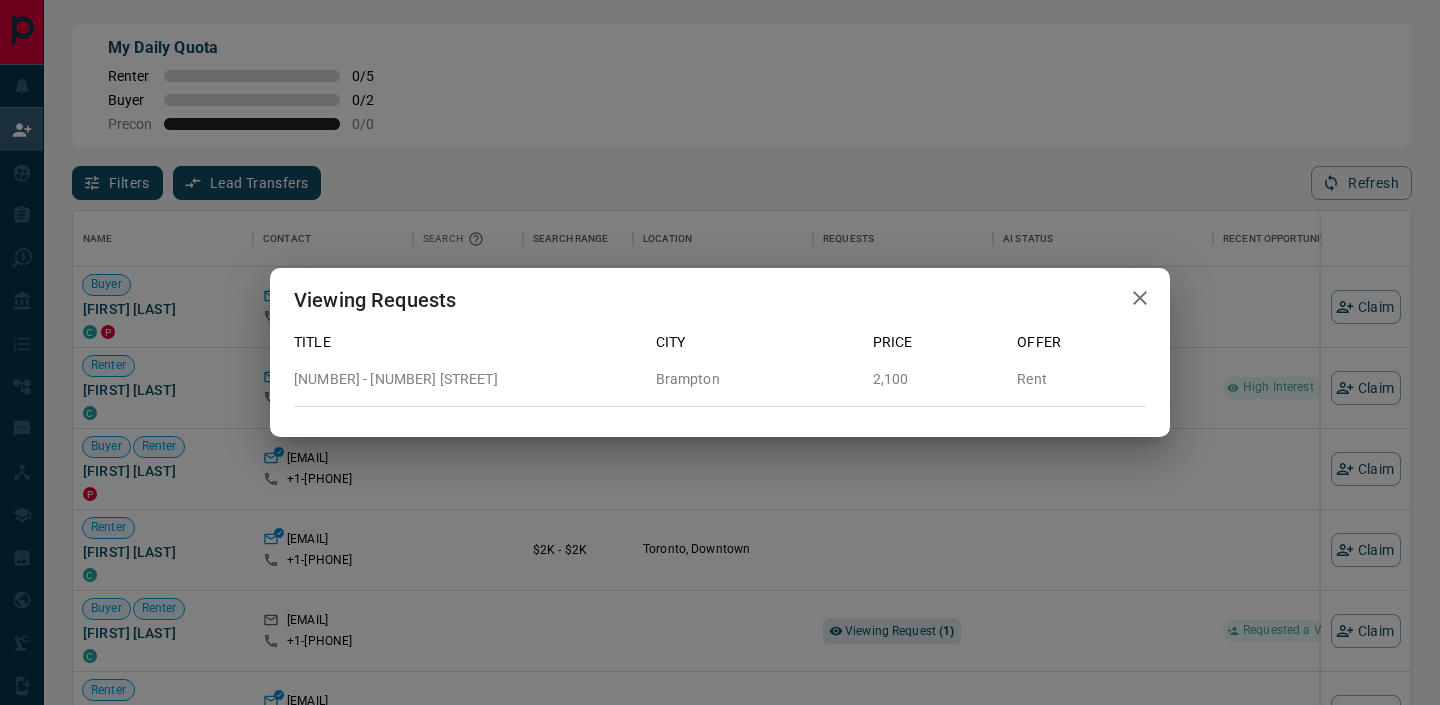 click 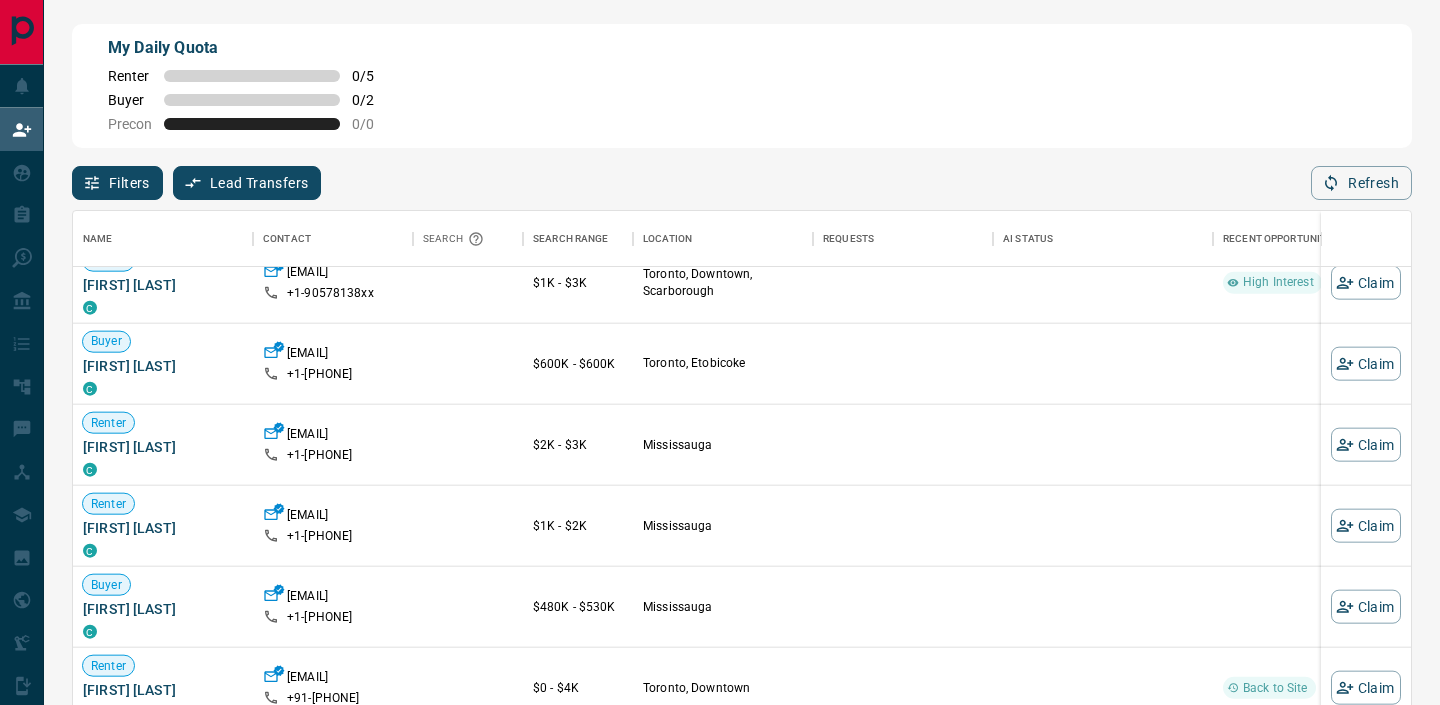 scroll, scrollTop: 3895, scrollLeft: 0, axis: vertical 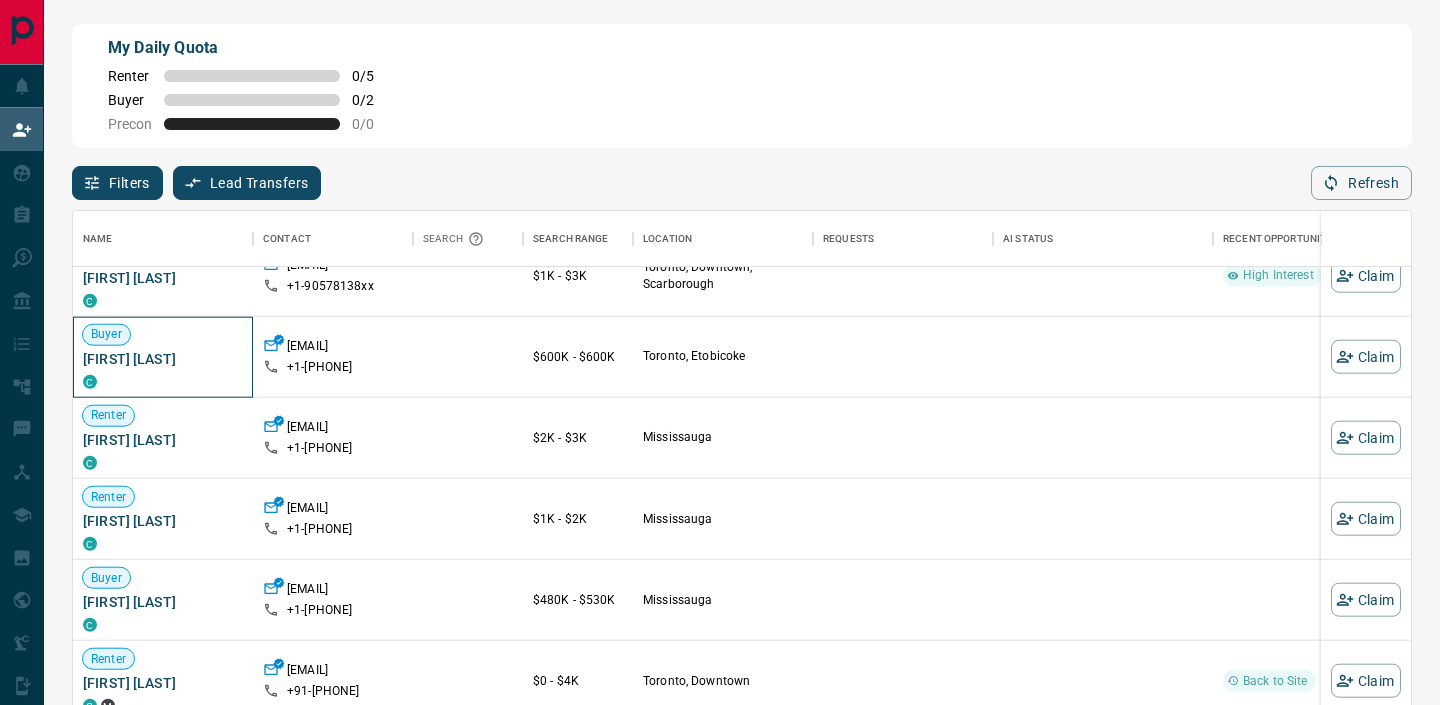 click on "[FIRST] [LAST]" at bounding box center [163, 359] 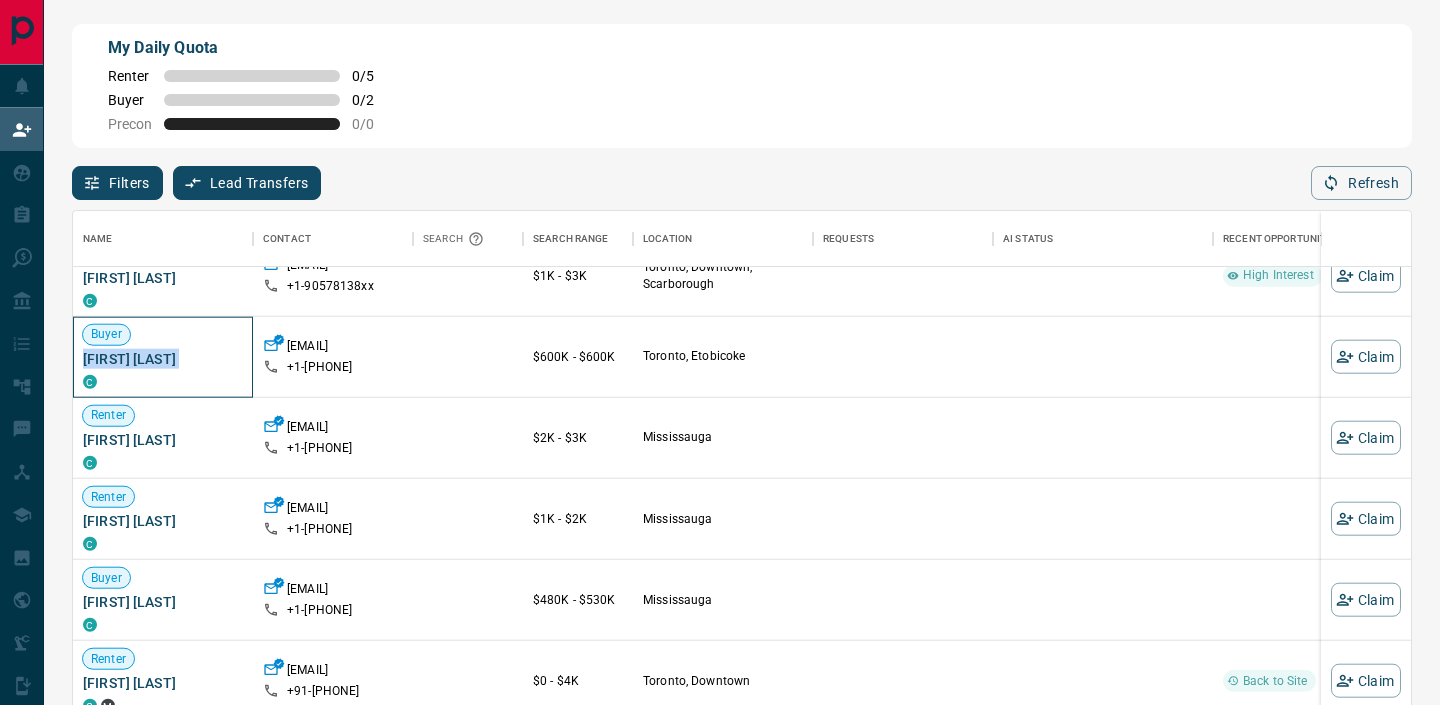click on "[FIRST] [LAST]" at bounding box center [163, 359] 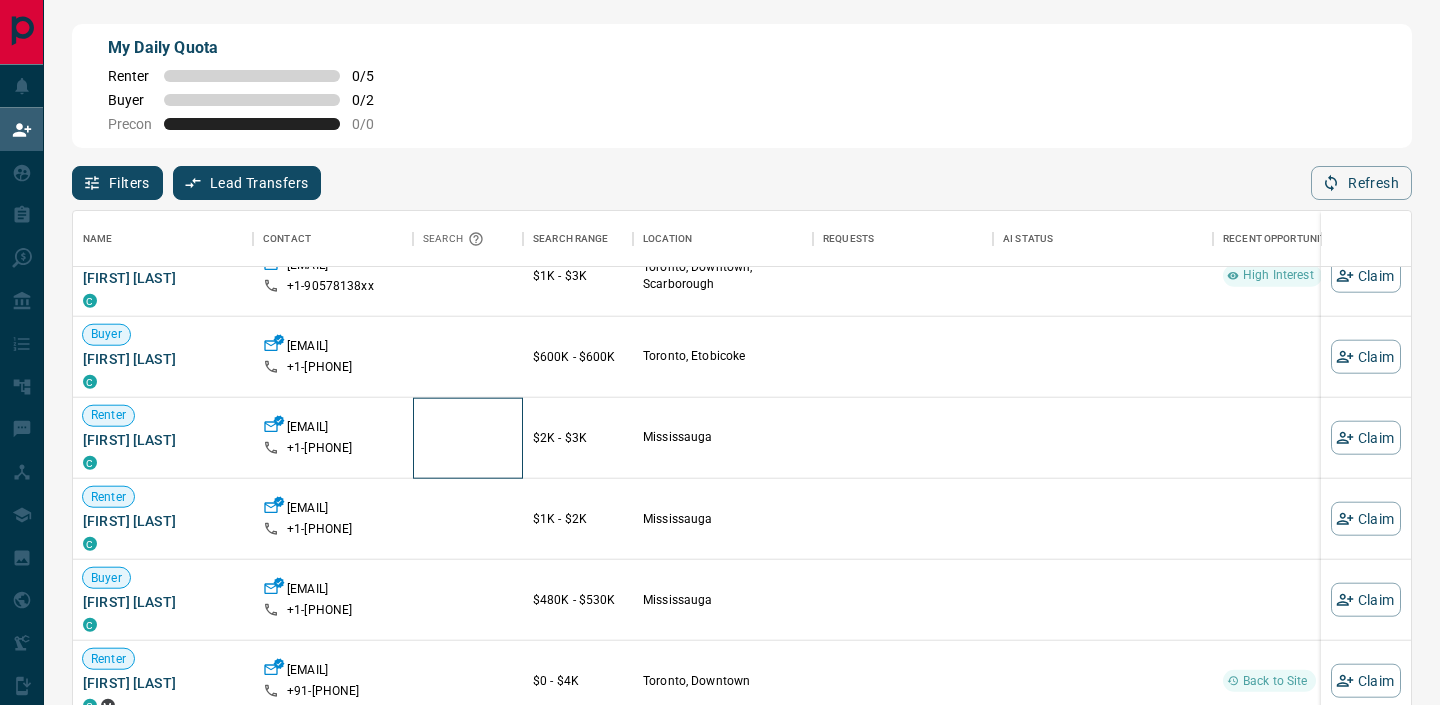 click at bounding box center [468, 438] 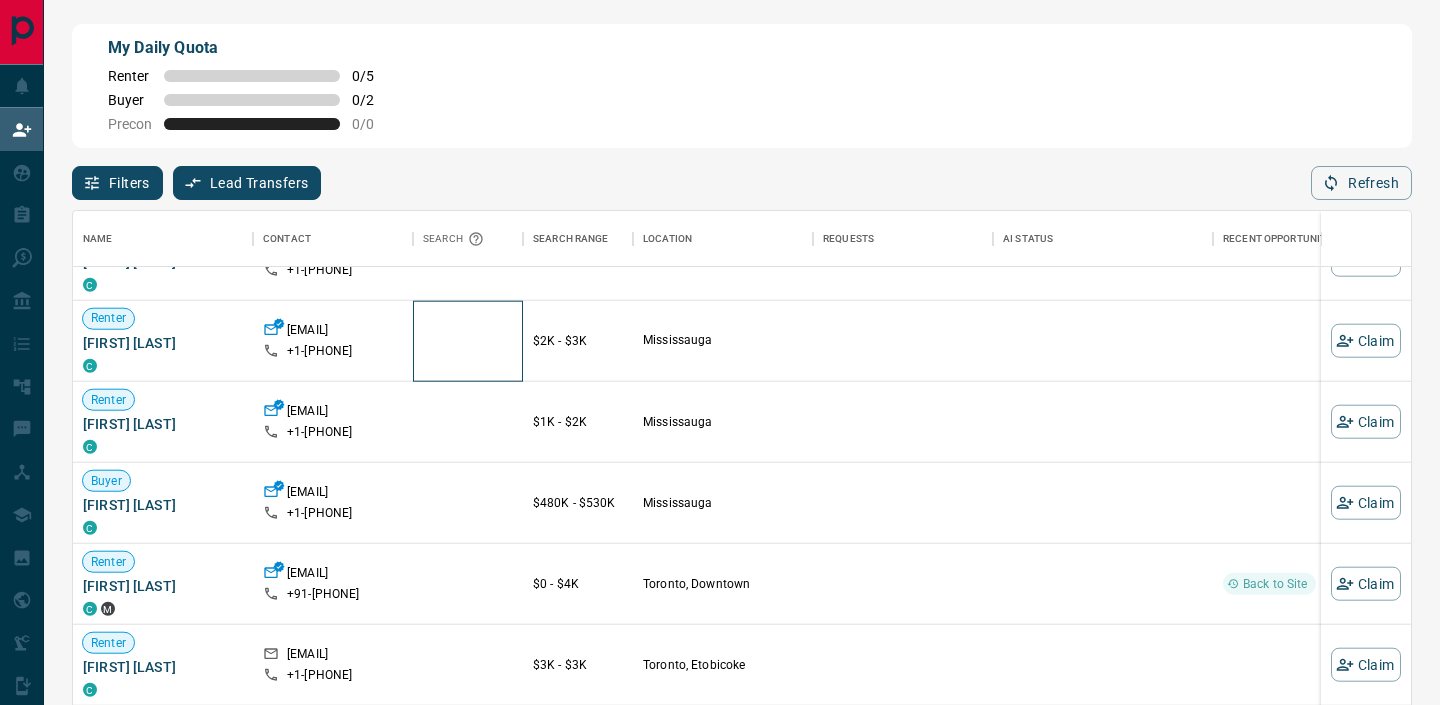 scroll, scrollTop: 3997, scrollLeft: 0, axis: vertical 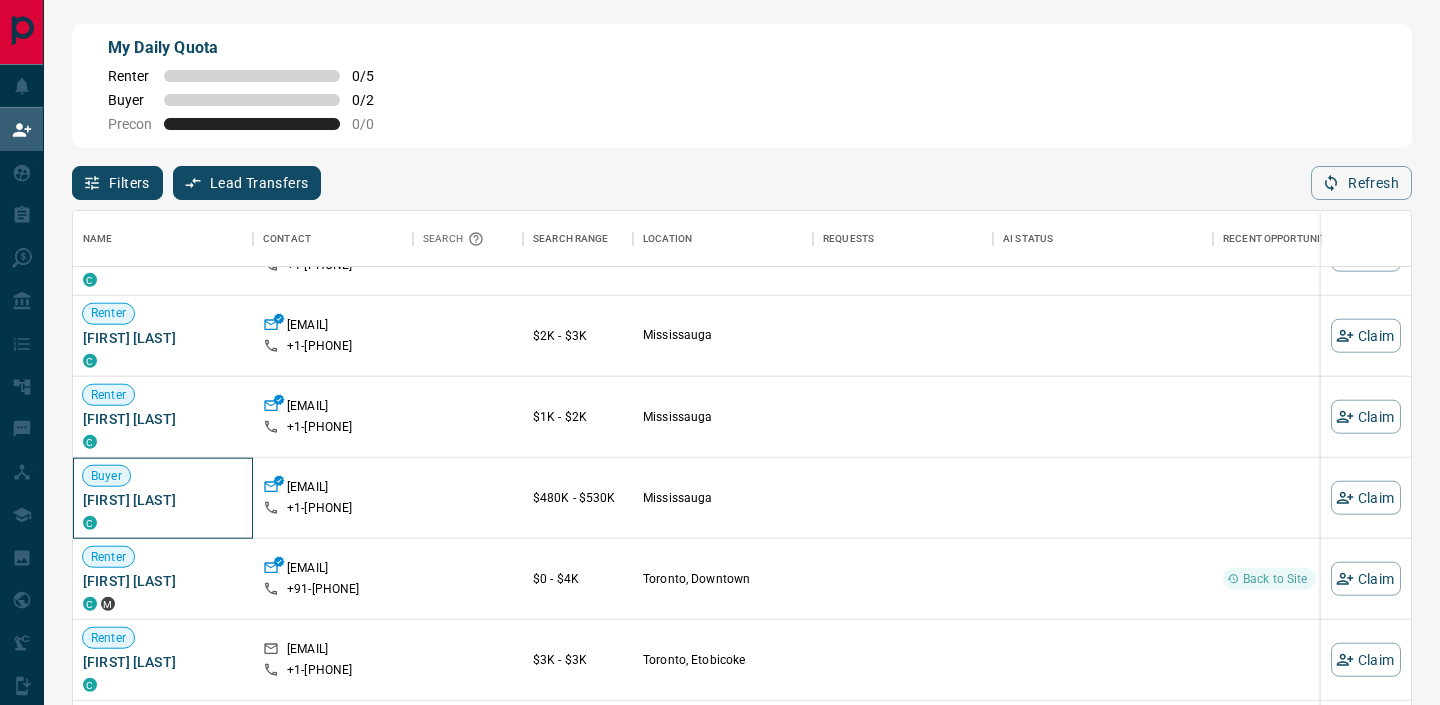 click on "[FIRST] [LAST]" at bounding box center [163, 500] 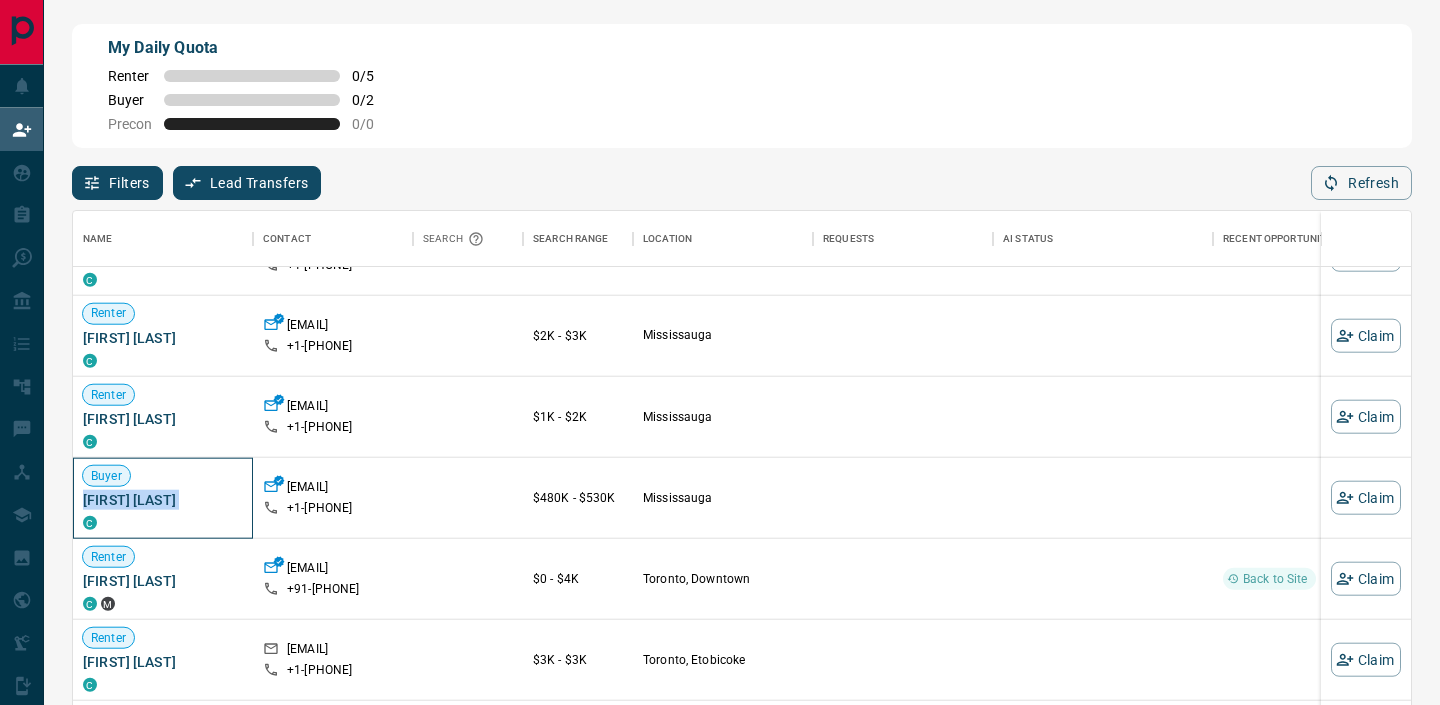 click on "[FIRST] [LAST]" at bounding box center [163, 500] 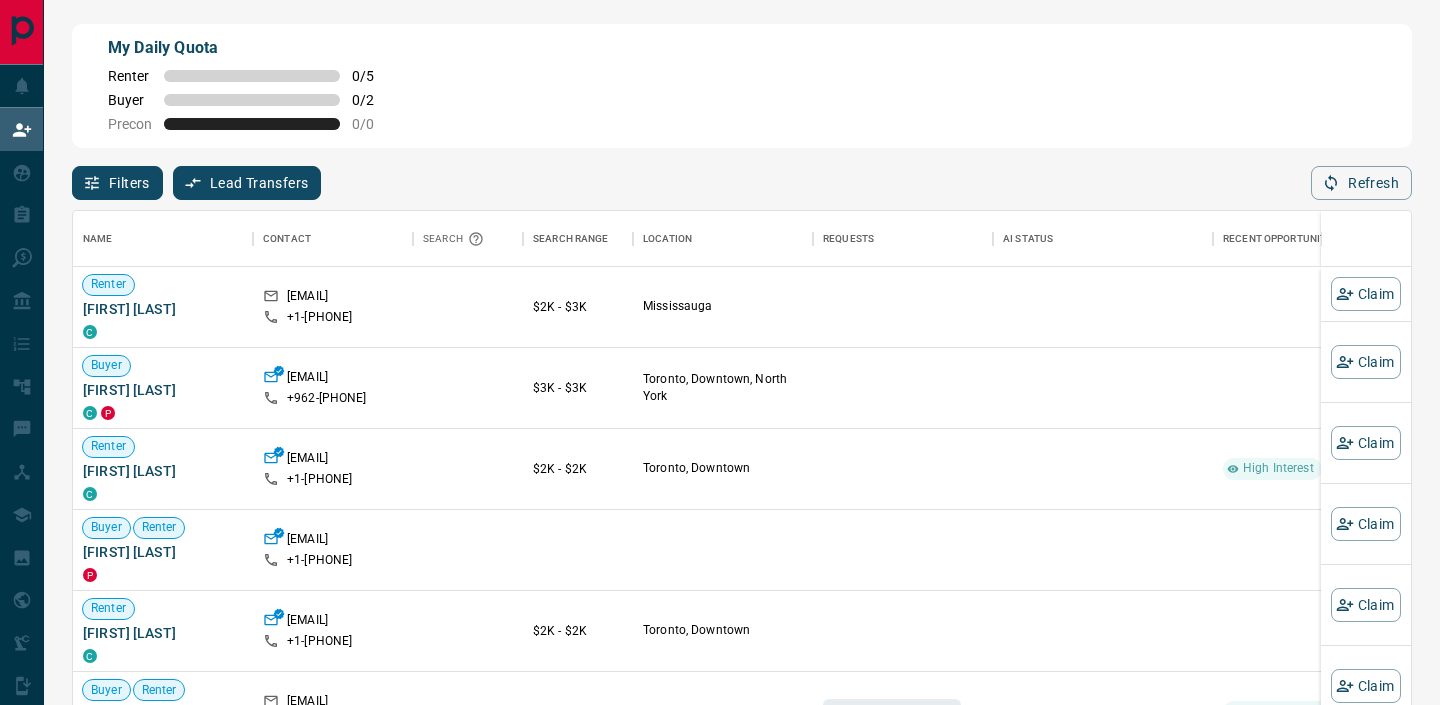 scroll, scrollTop: 1, scrollLeft: 1, axis: both 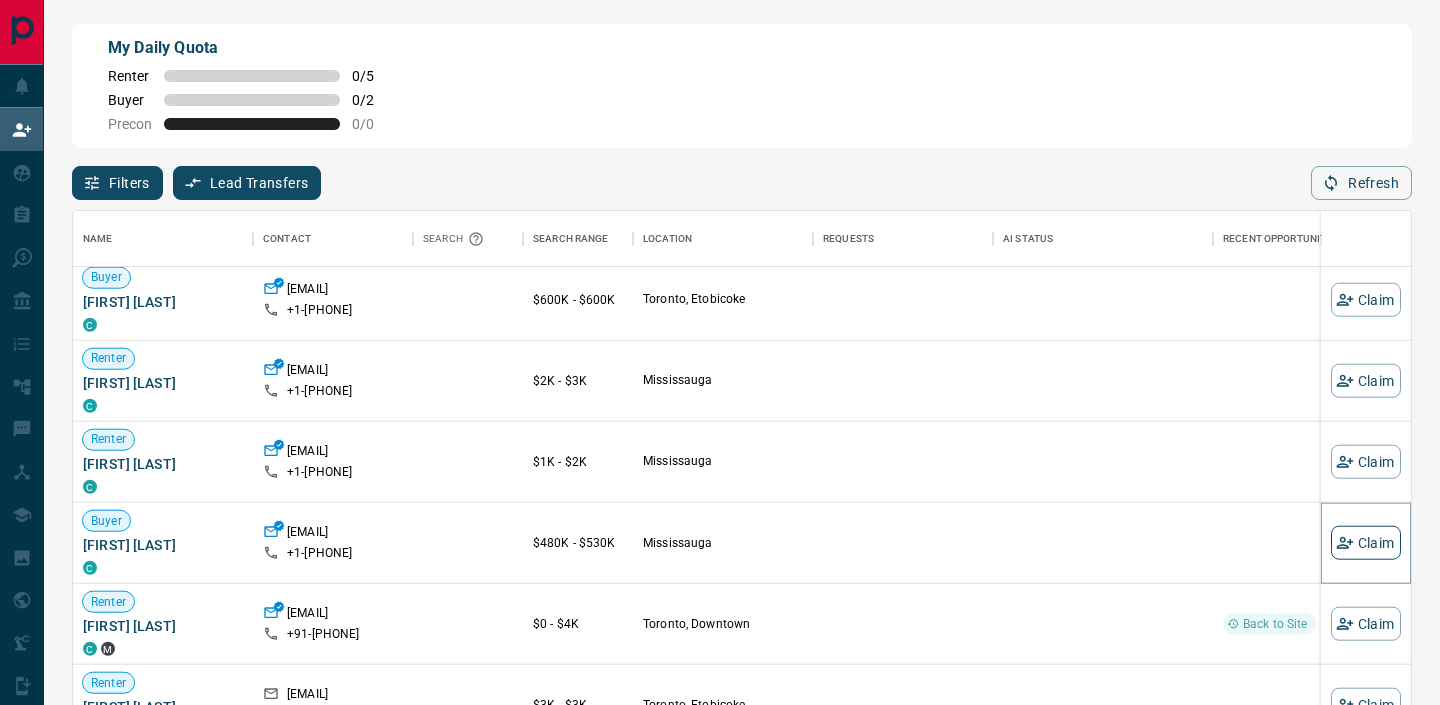 click on "Claim" at bounding box center (1366, 543) 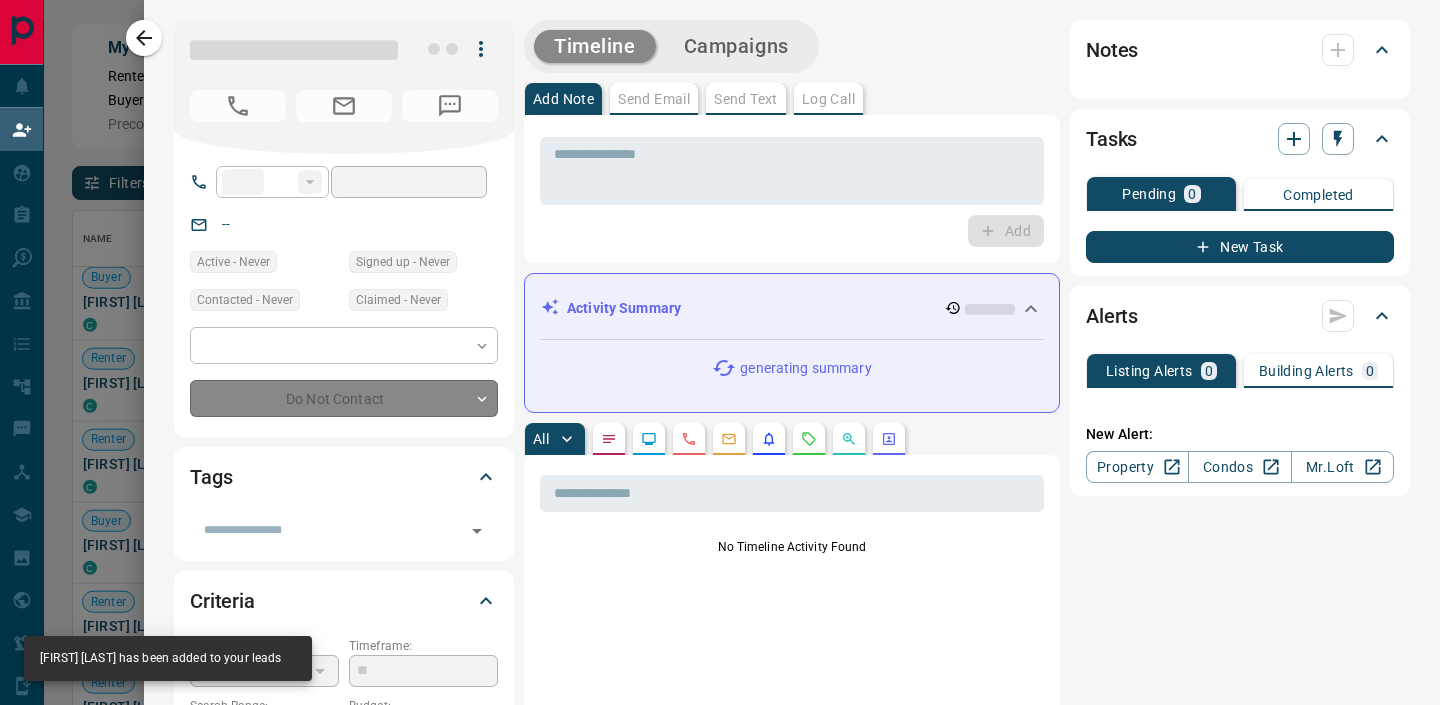 type on "**" 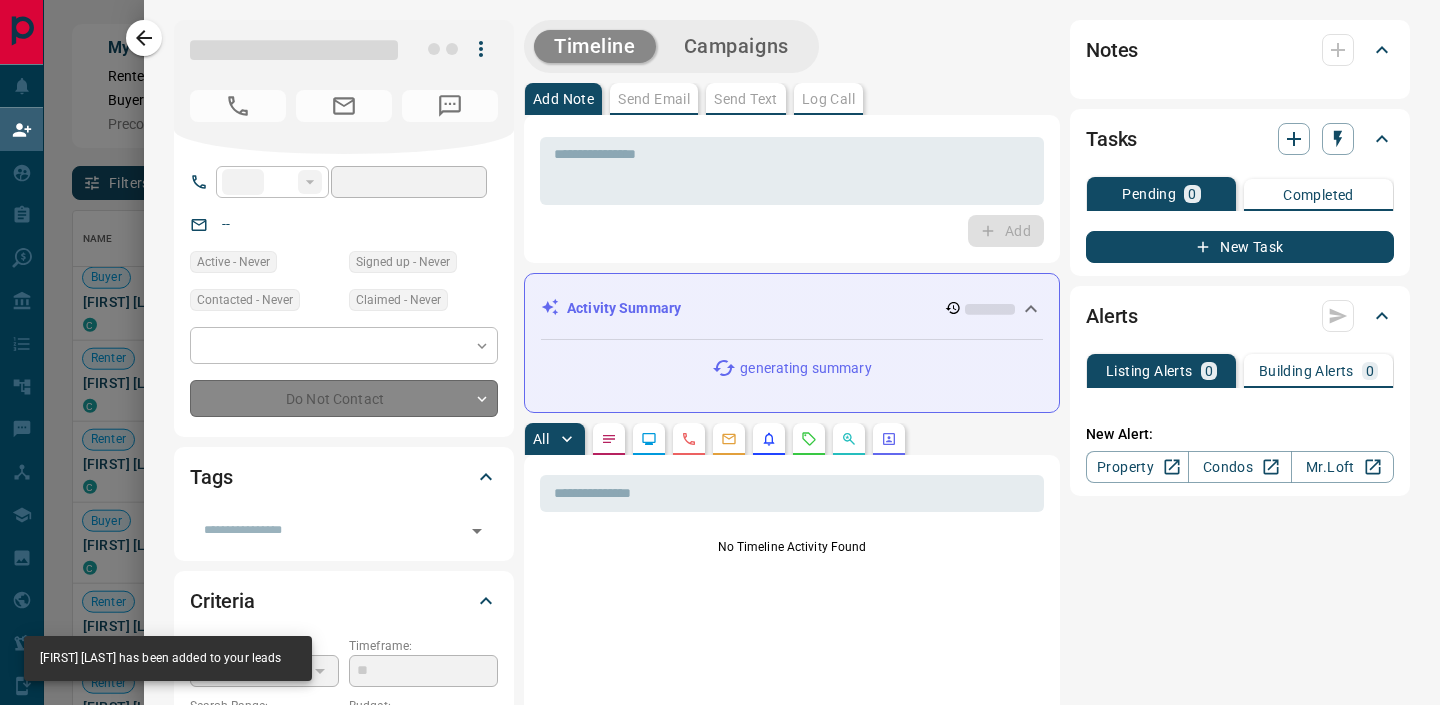 type on "**********" 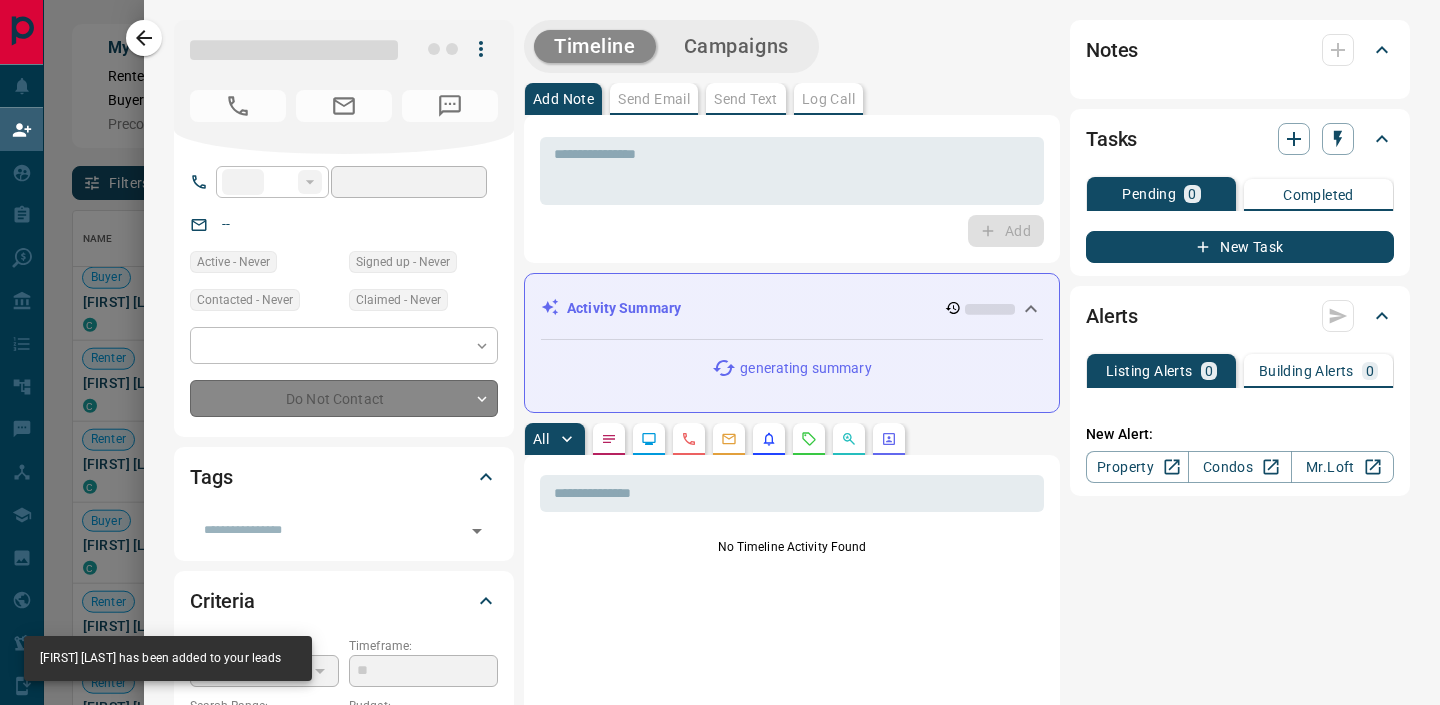 type on "**********" 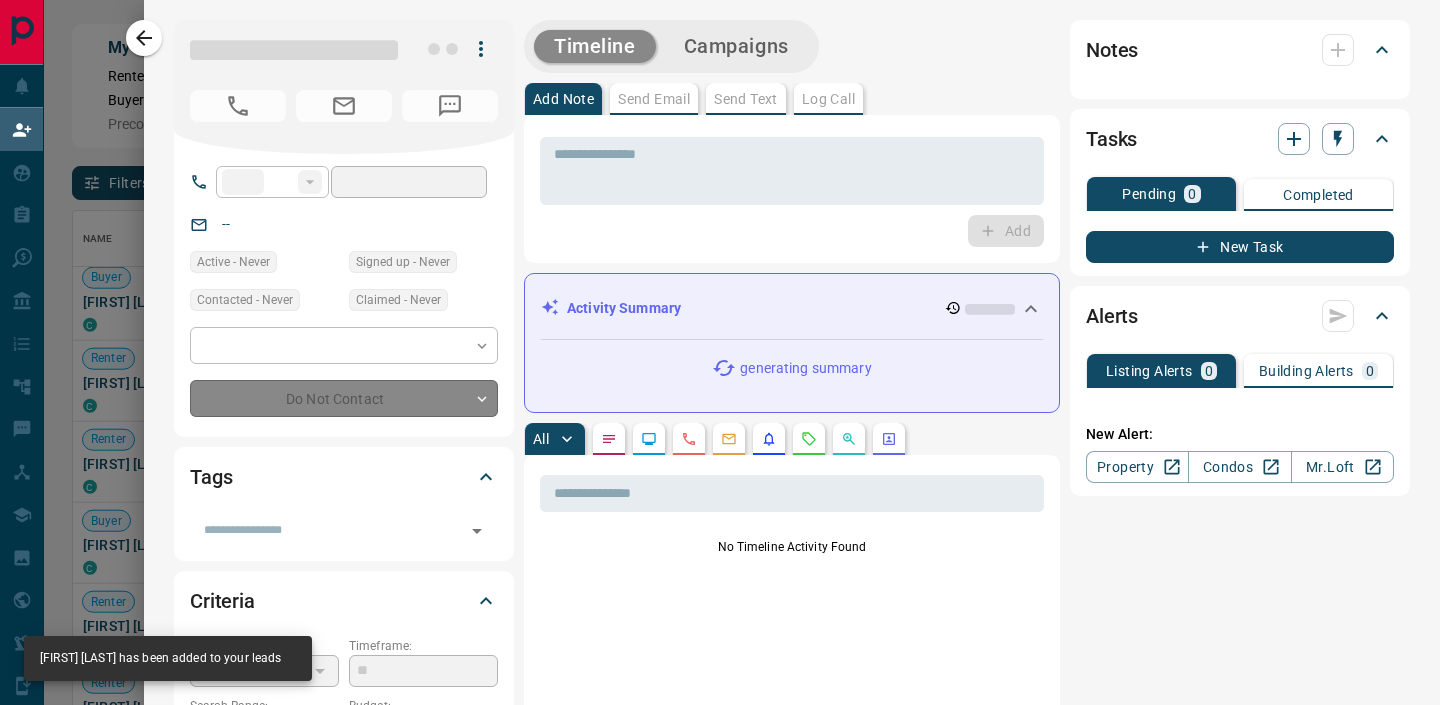 type on "**" 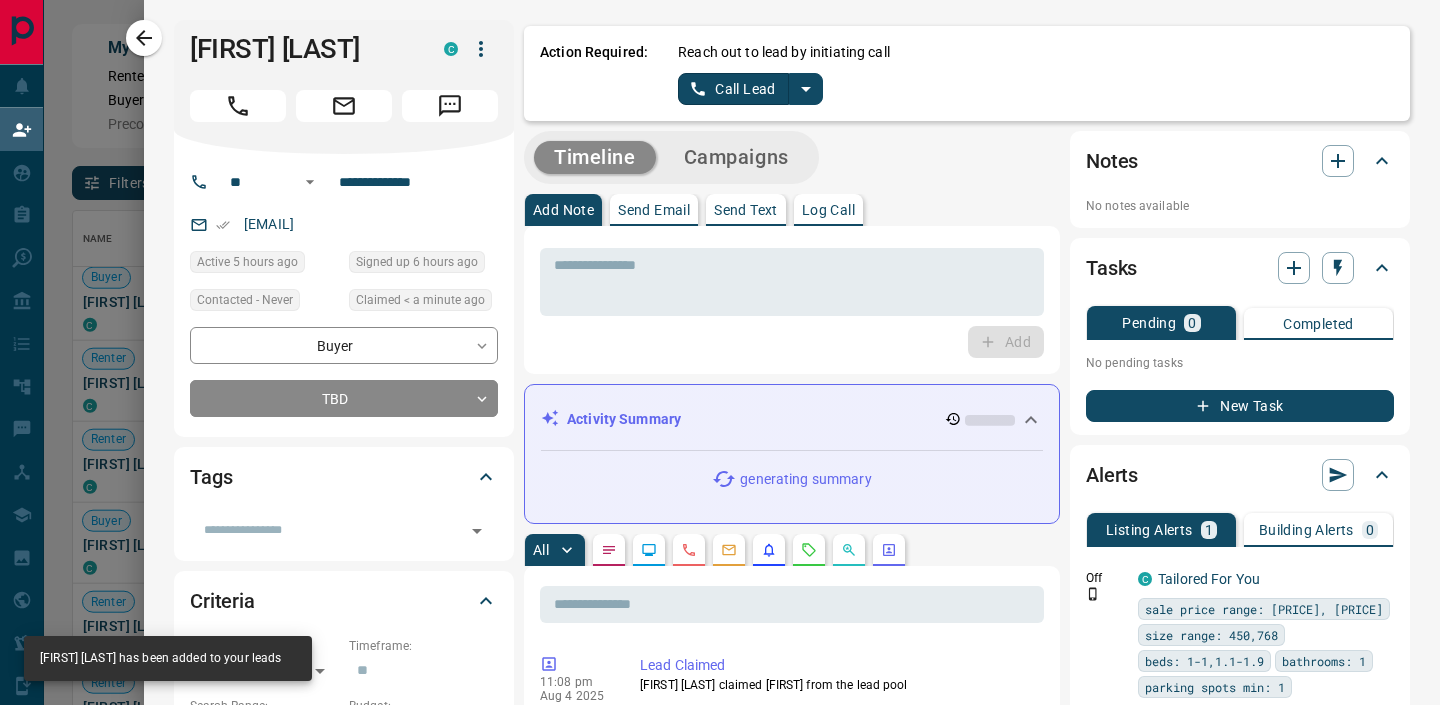 click 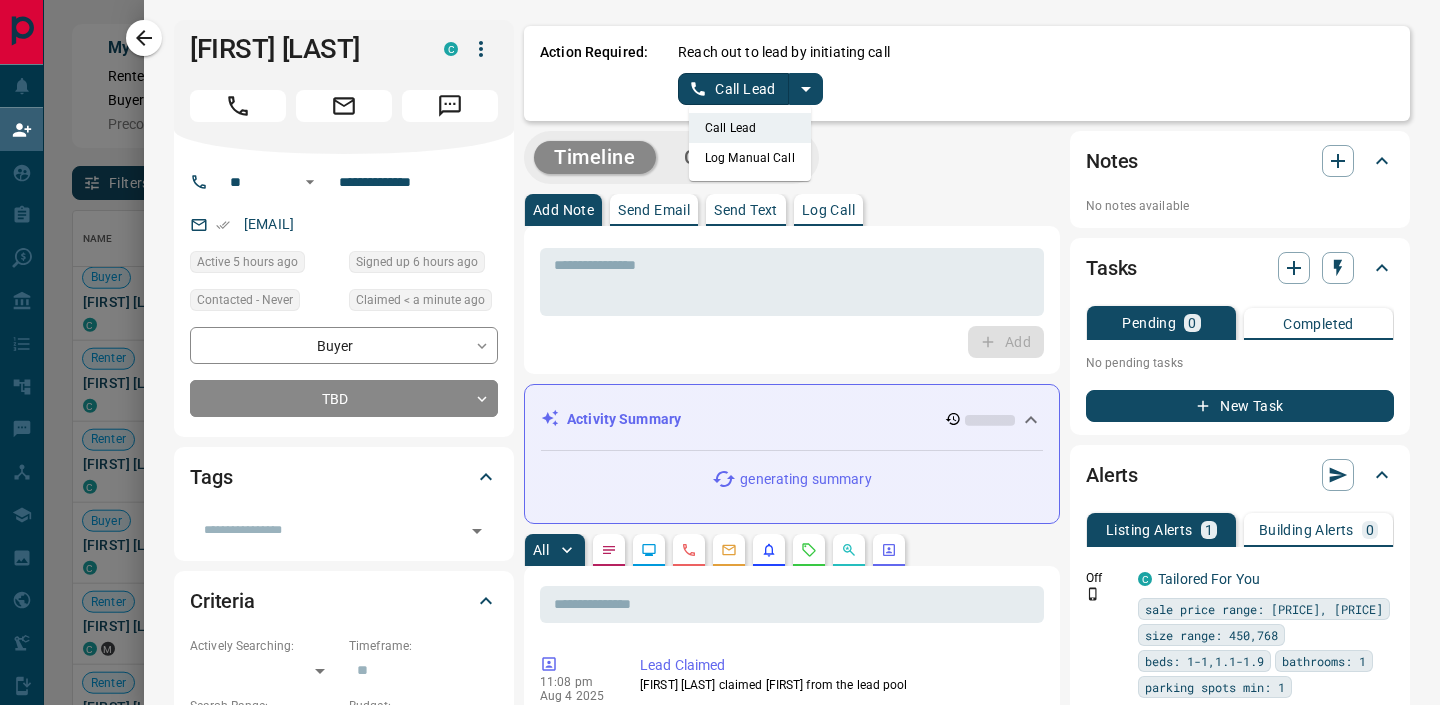 click on "Call Lead Log Manual Call" at bounding box center (750, 143) 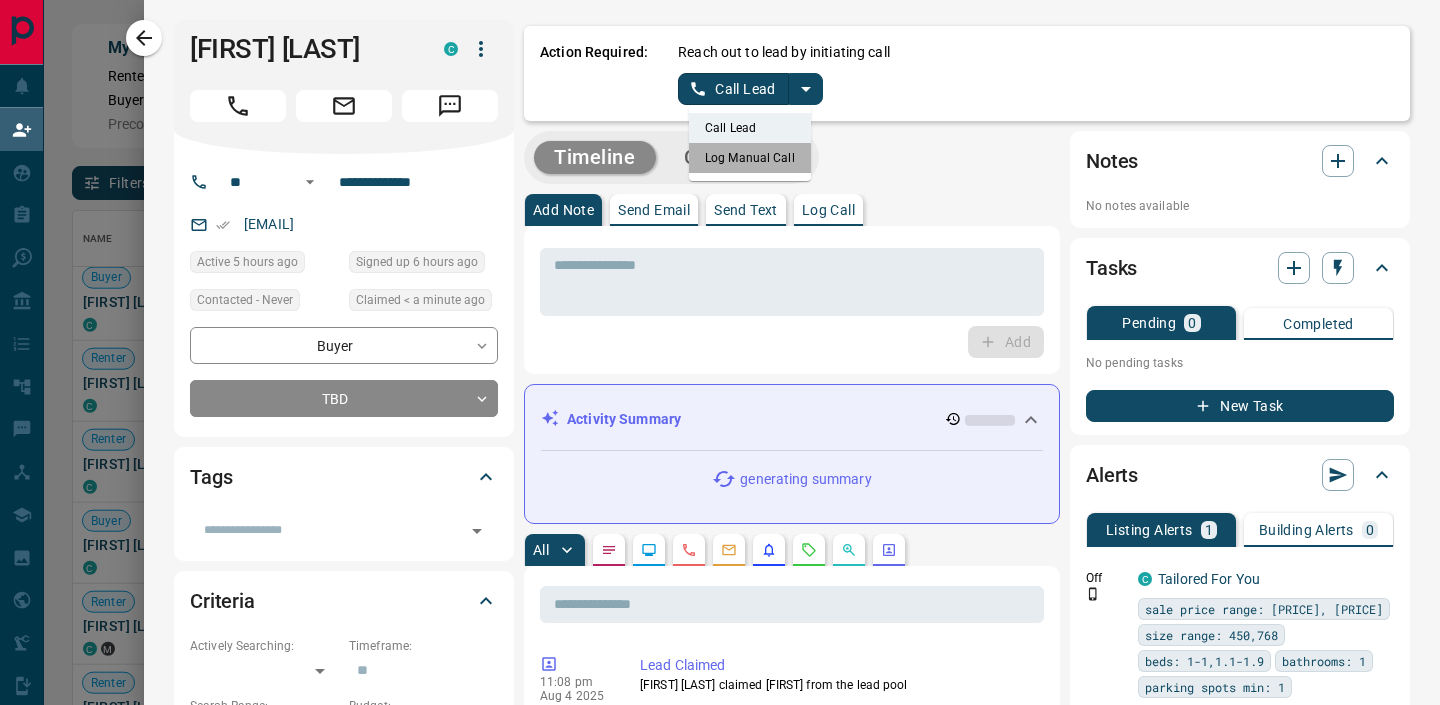 click on "Log Manual Call" at bounding box center (750, 158) 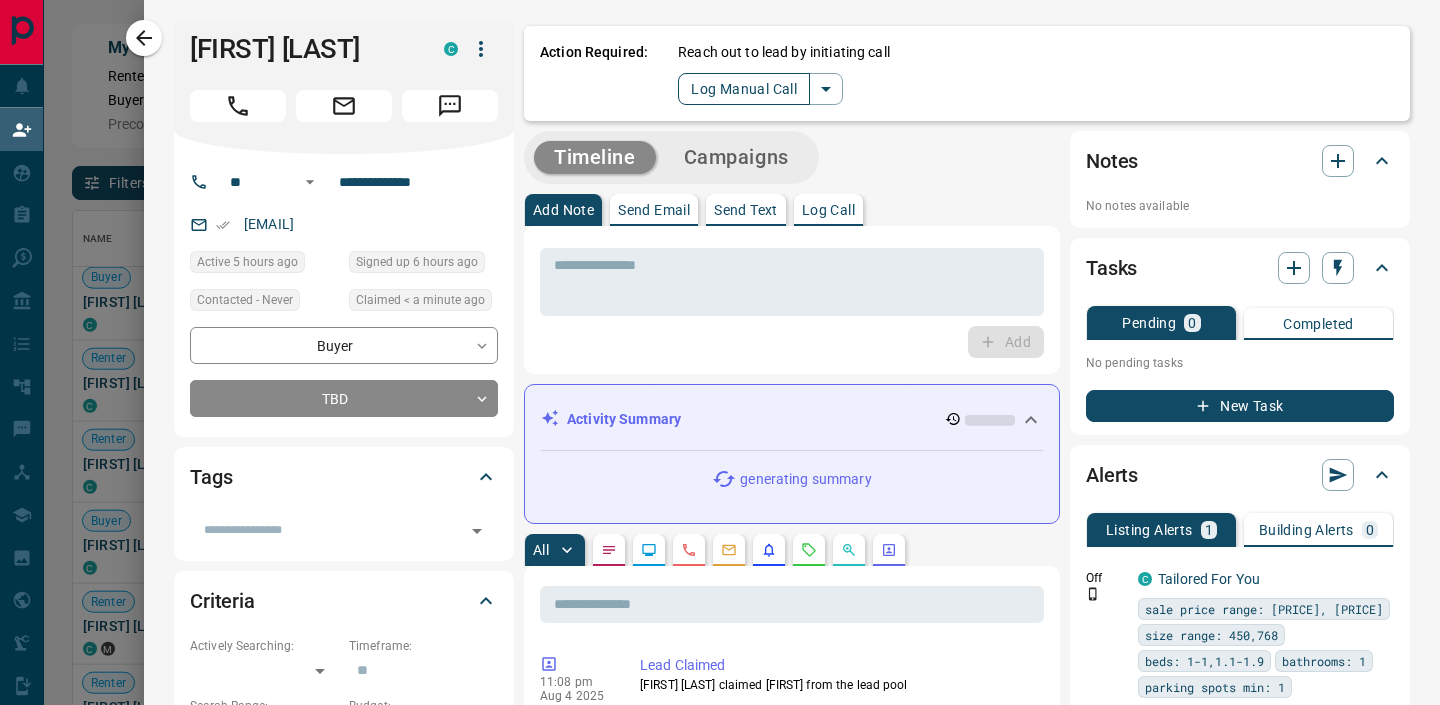 click on "Log Manual Call" at bounding box center [744, 89] 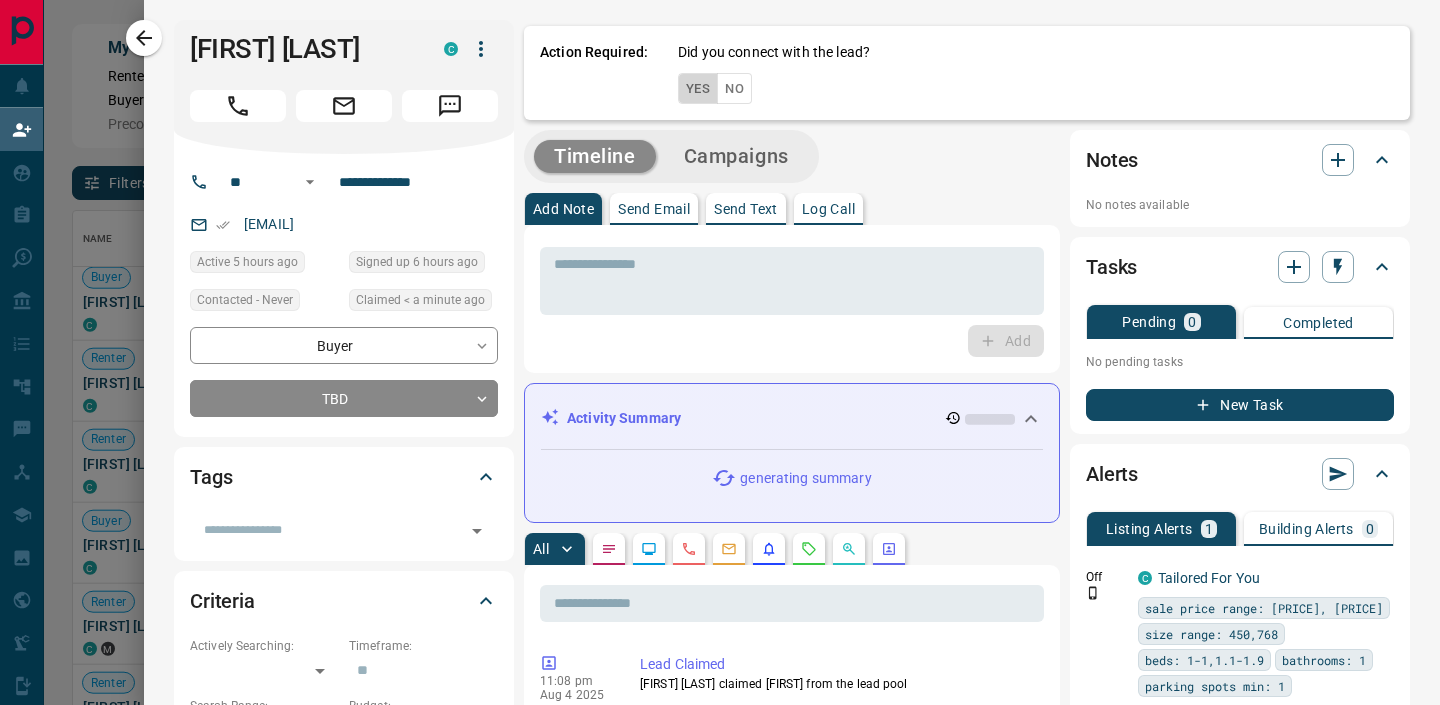 click on "Yes" at bounding box center (698, 88) 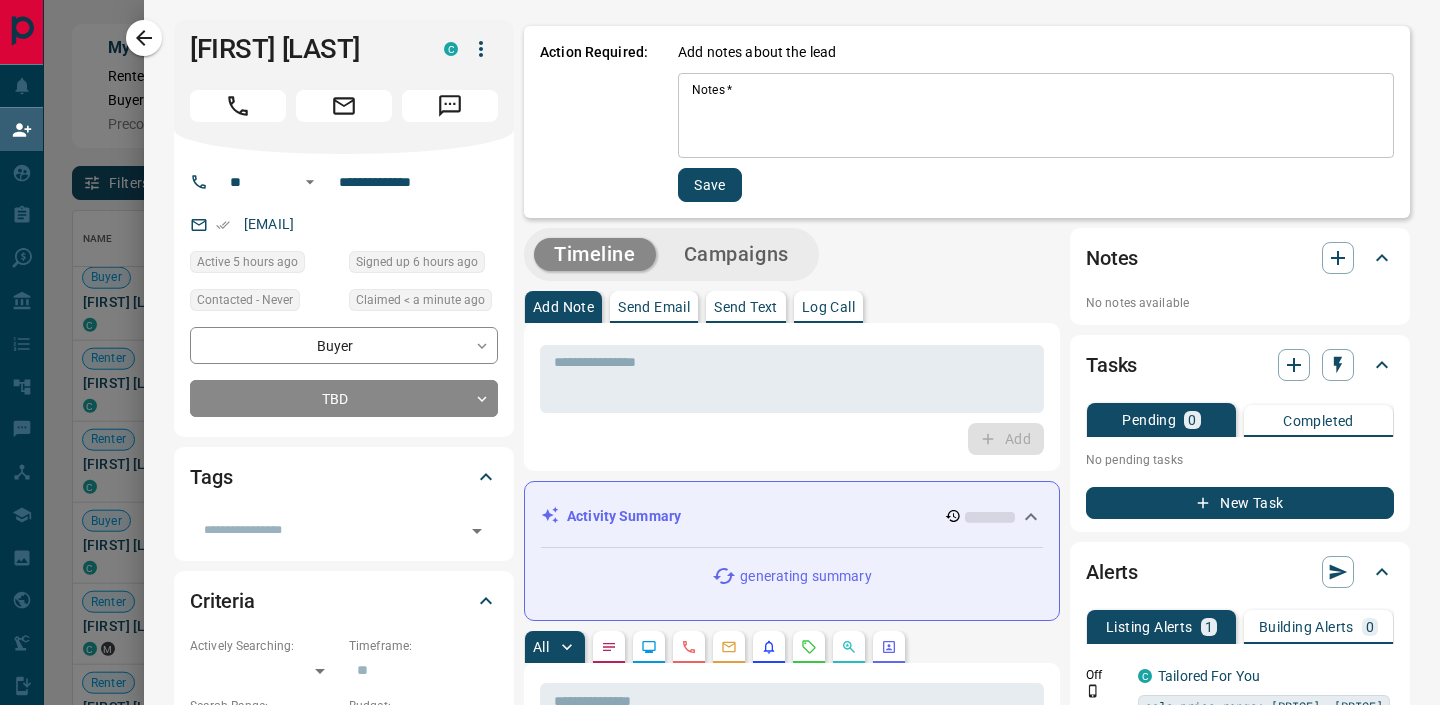click on "Notes   *" at bounding box center [1036, 116] 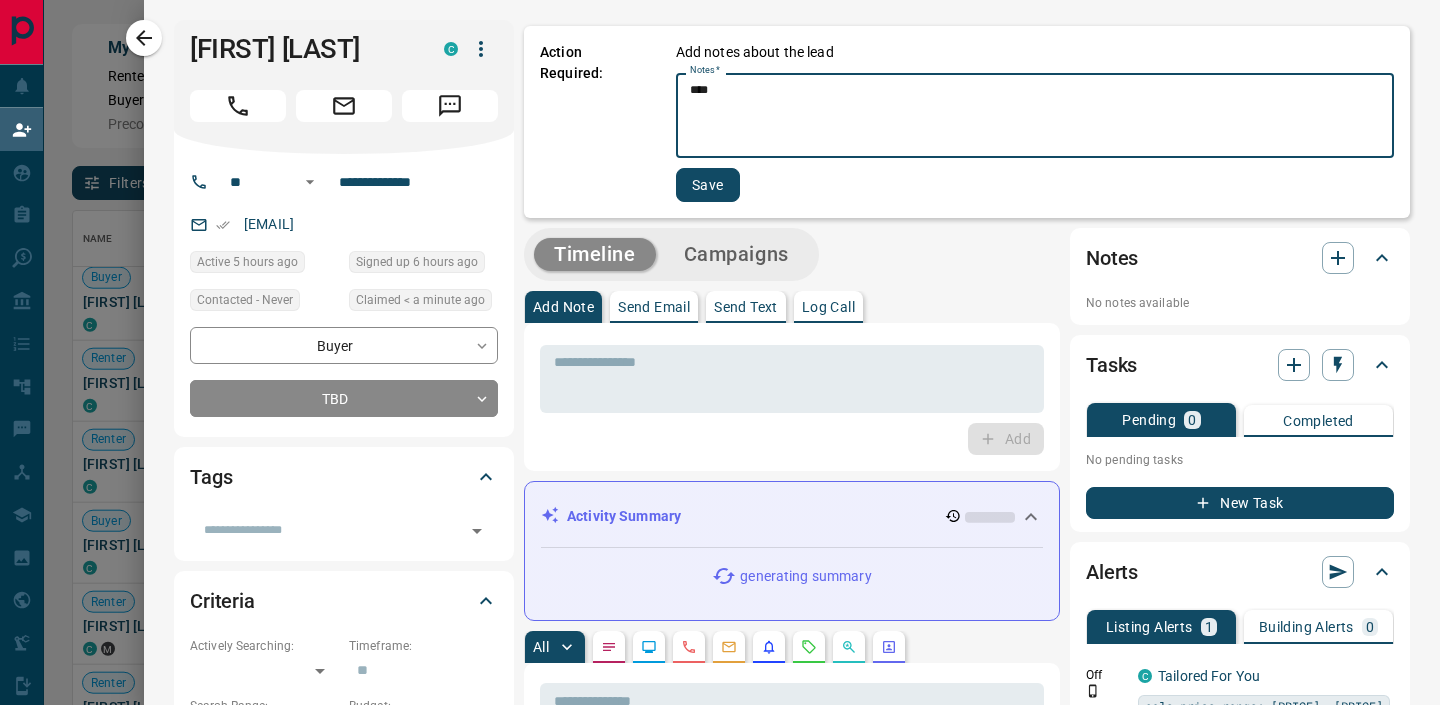 type on "****" 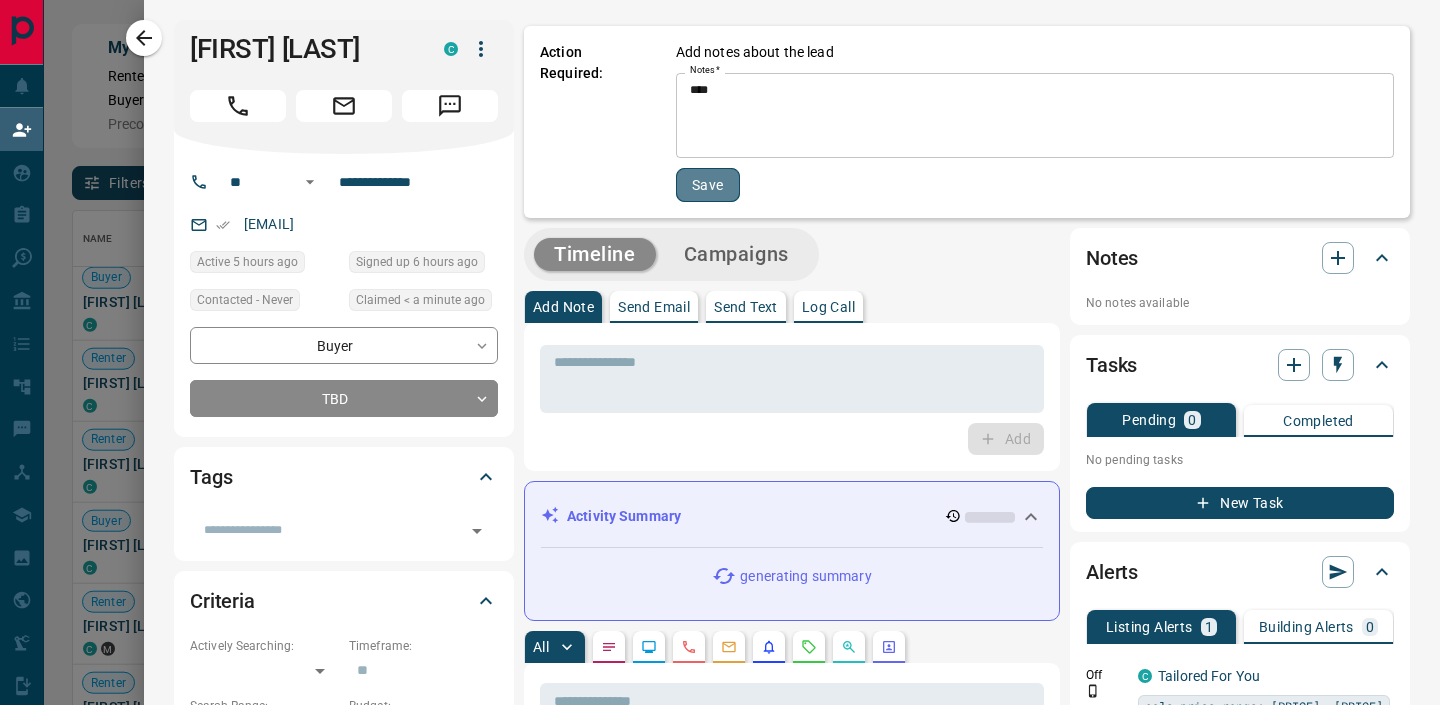 click on "Save" at bounding box center (708, 185) 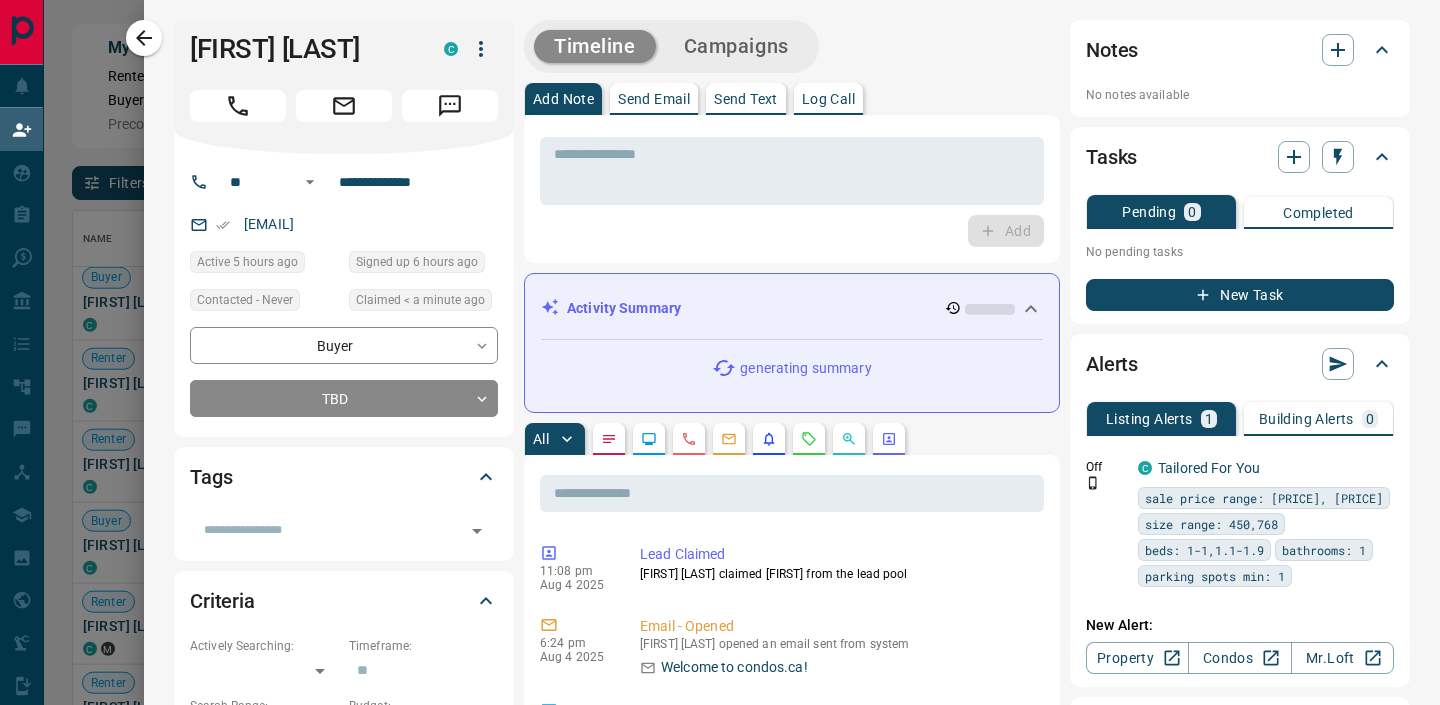 click on "Property Condos Mr.Loft Showings No showings booked New Showing" at bounding box center (1240, 976) 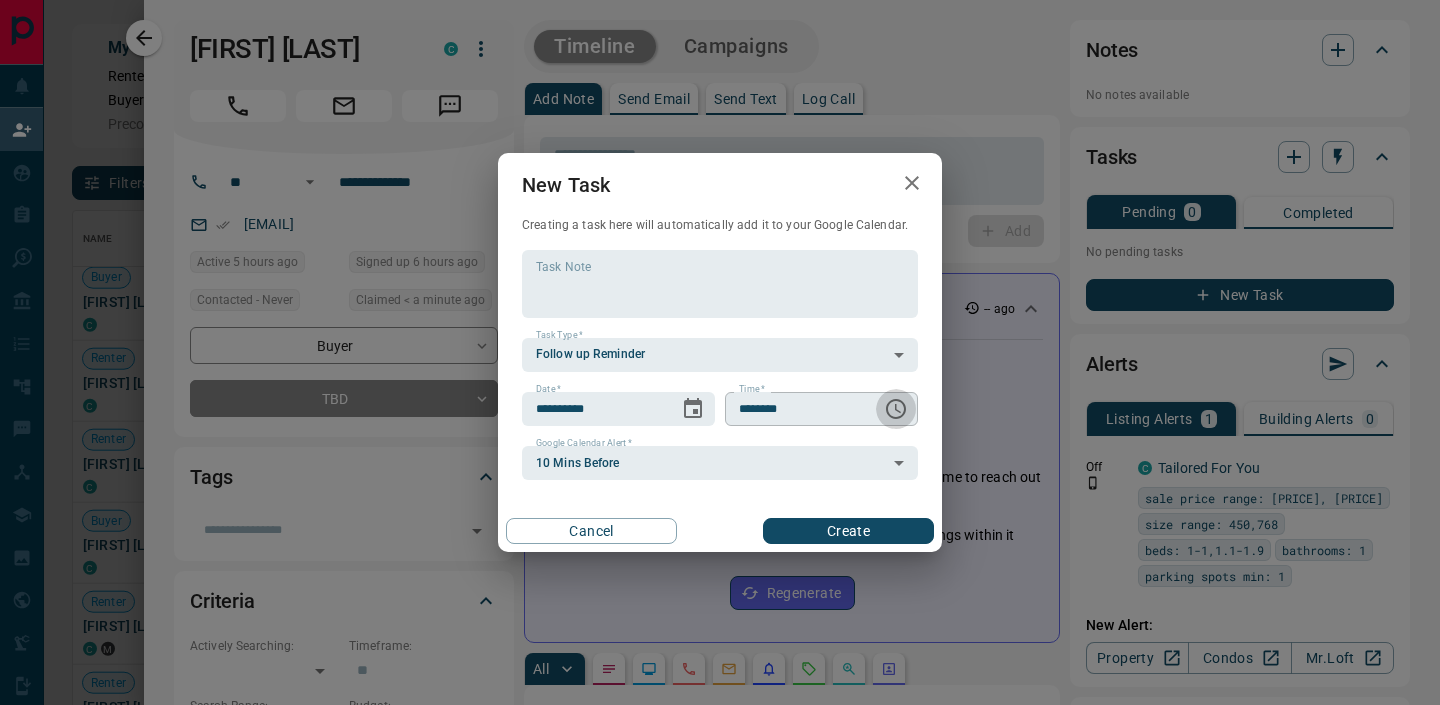 click 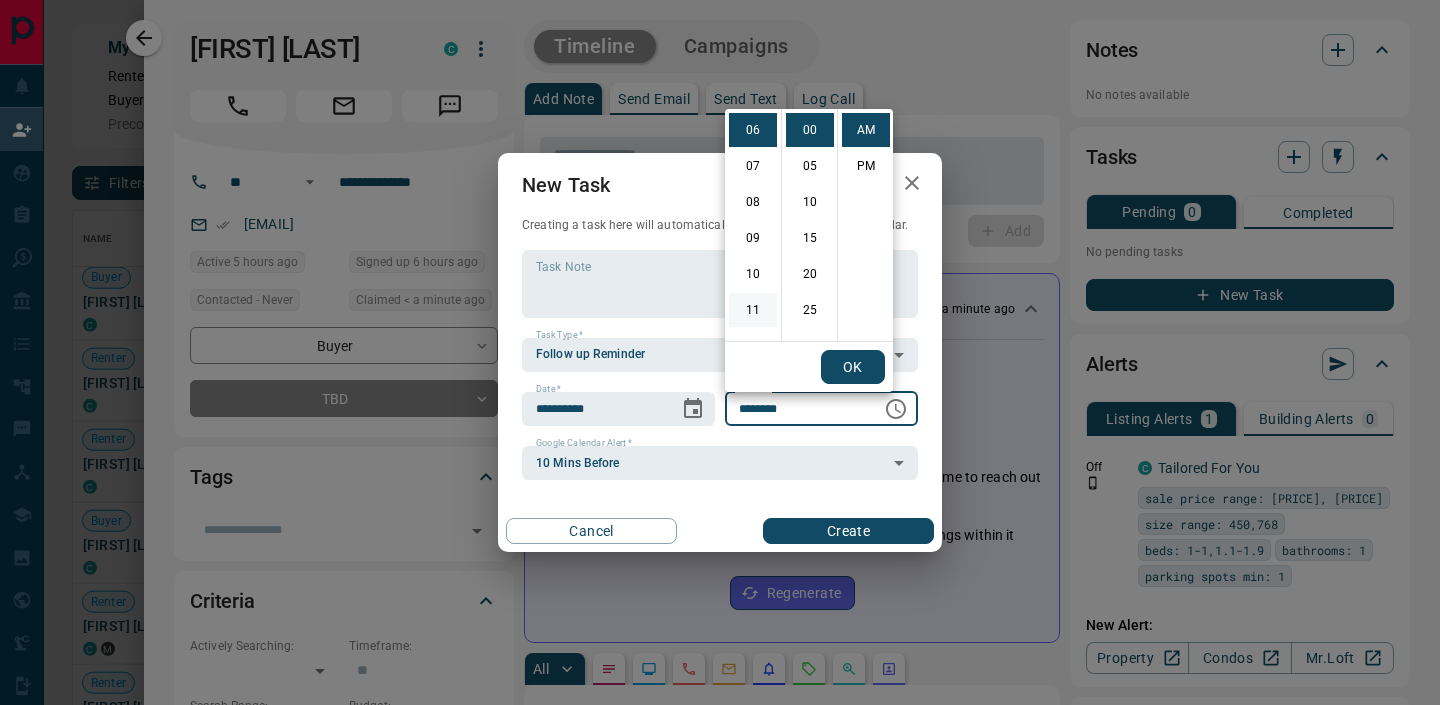 click on "11" at bounding box center [753, 310] 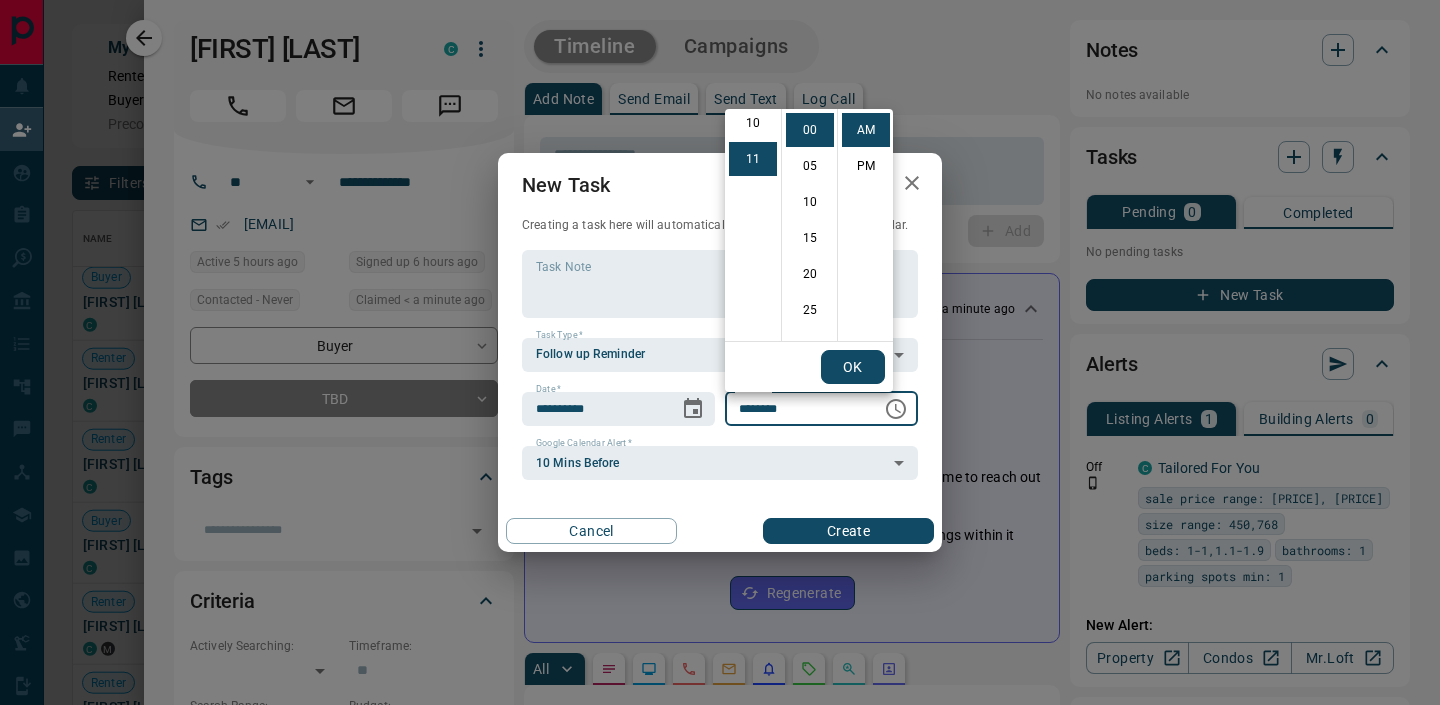 scroll, scrollTop: 390, scrollLeft: 0, axis: vertical 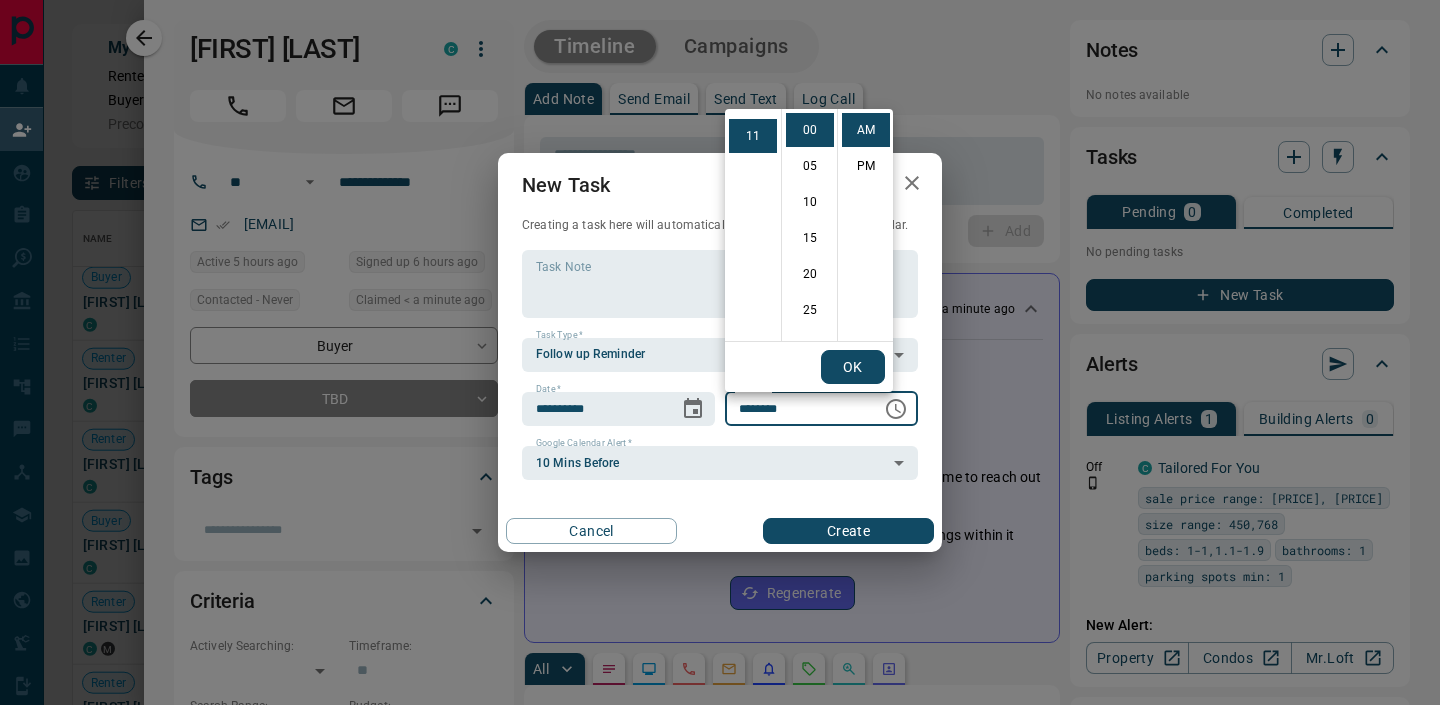 click on "OK" at bounding box center [853, 367] 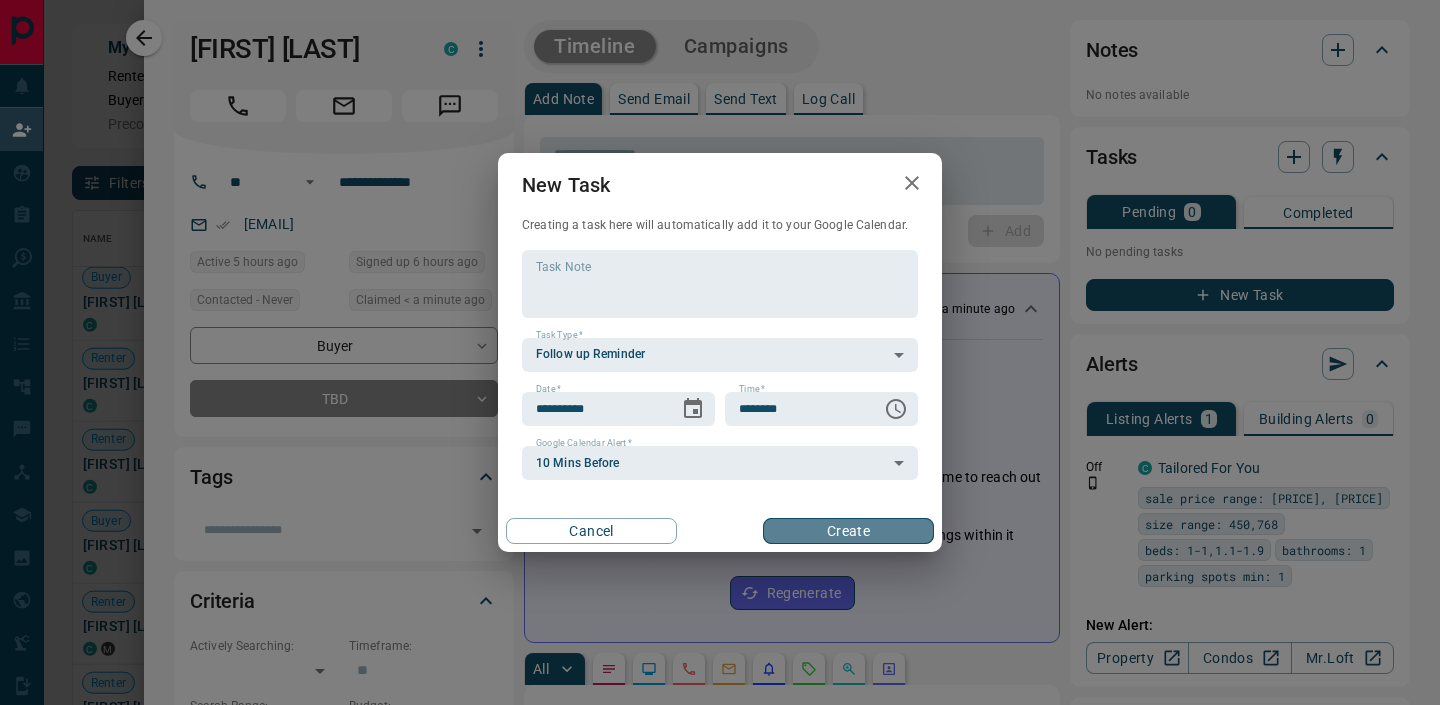 click on "Create" at bounding box center (848, 531) 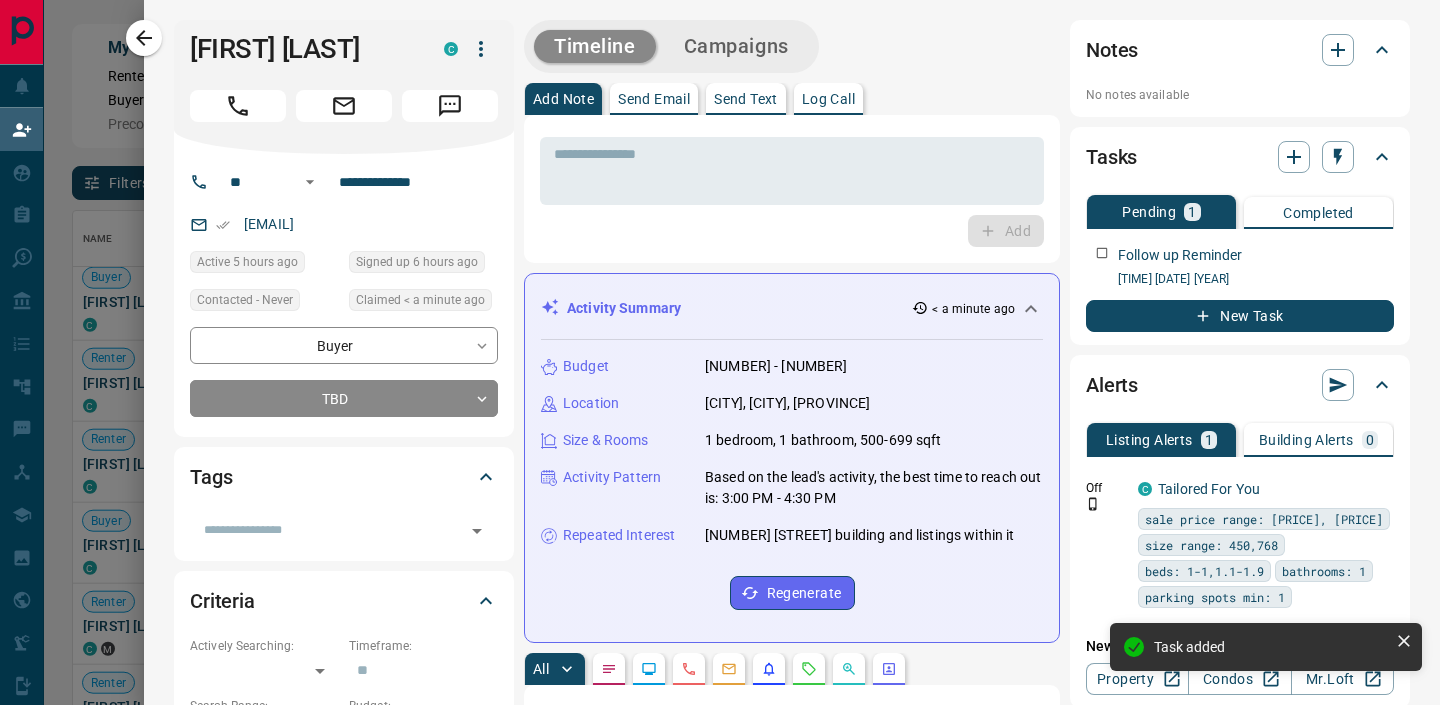 click at bounding box center (720, 352) 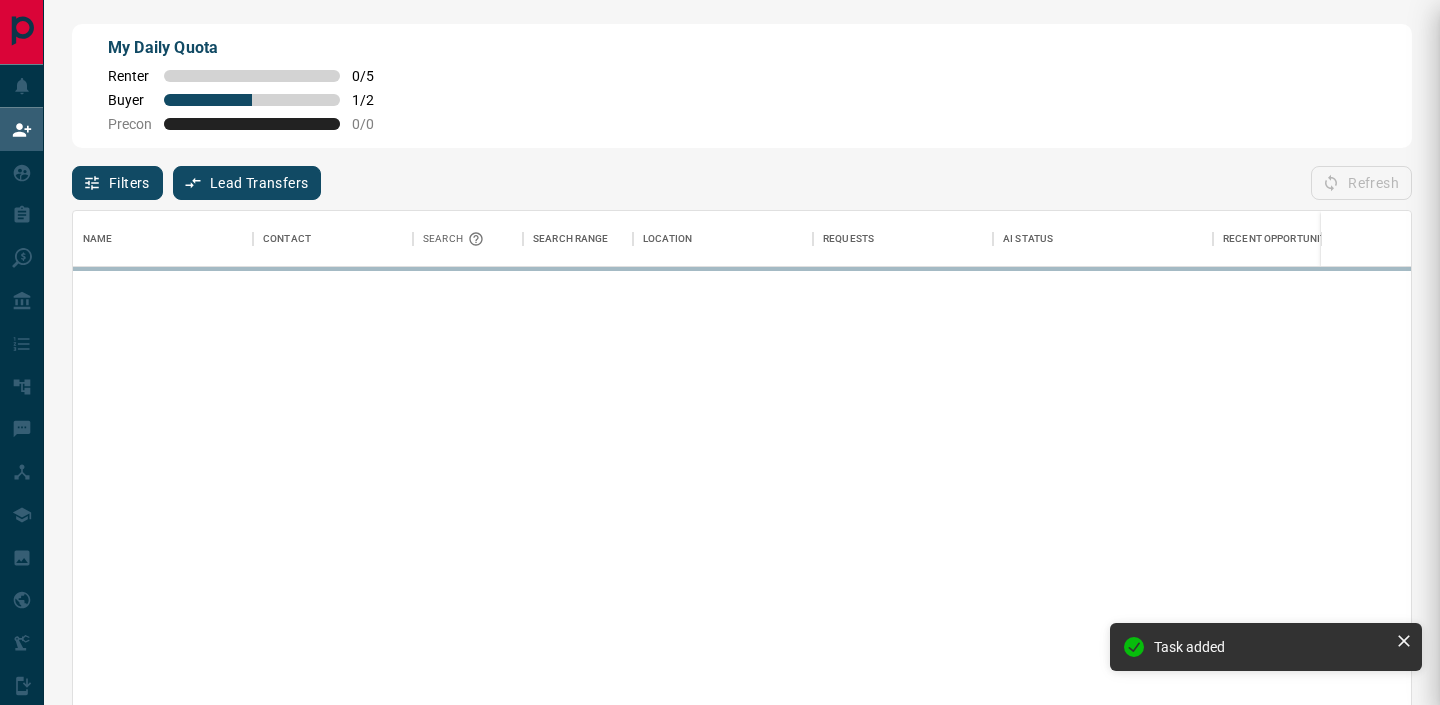scroll, scrollTop: 1, scrollLeft: 1, axis: both 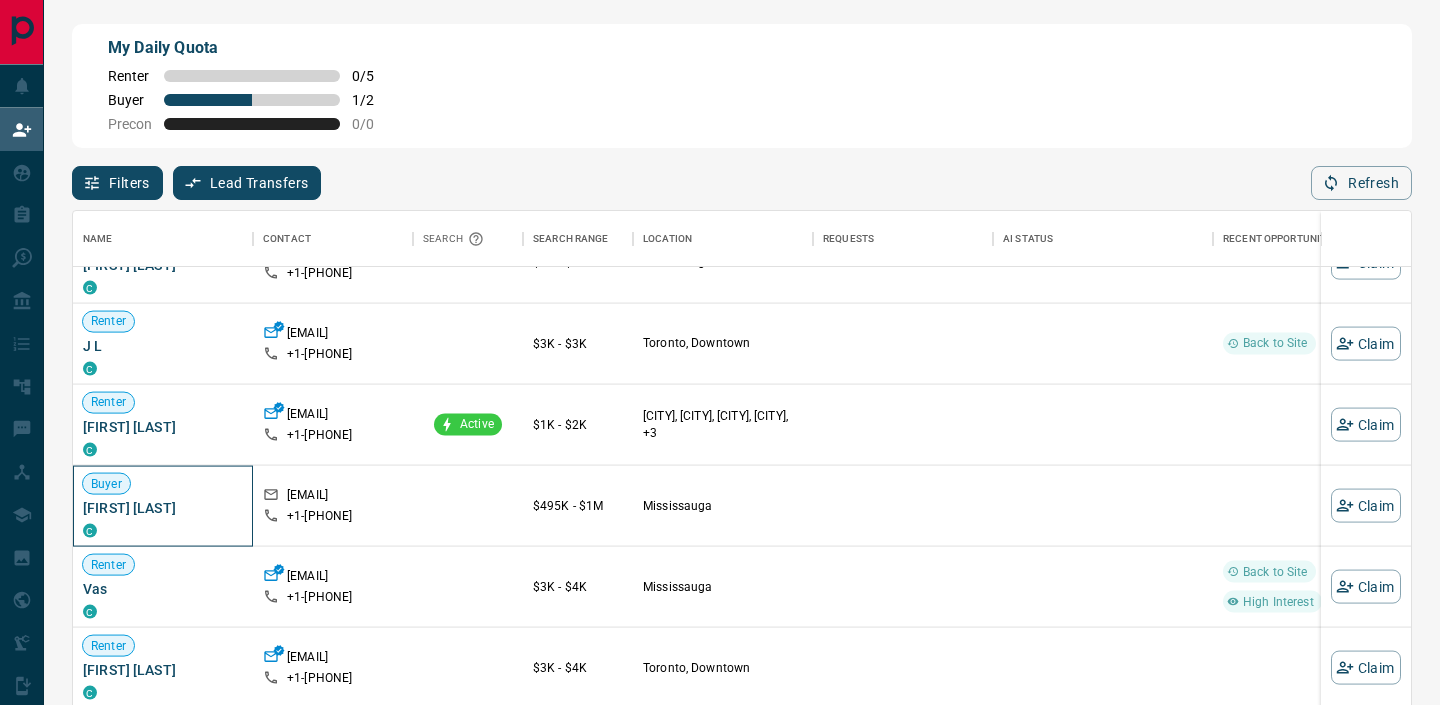 click on "[FIRST] [LAST]" at bounding box center [163, 508] 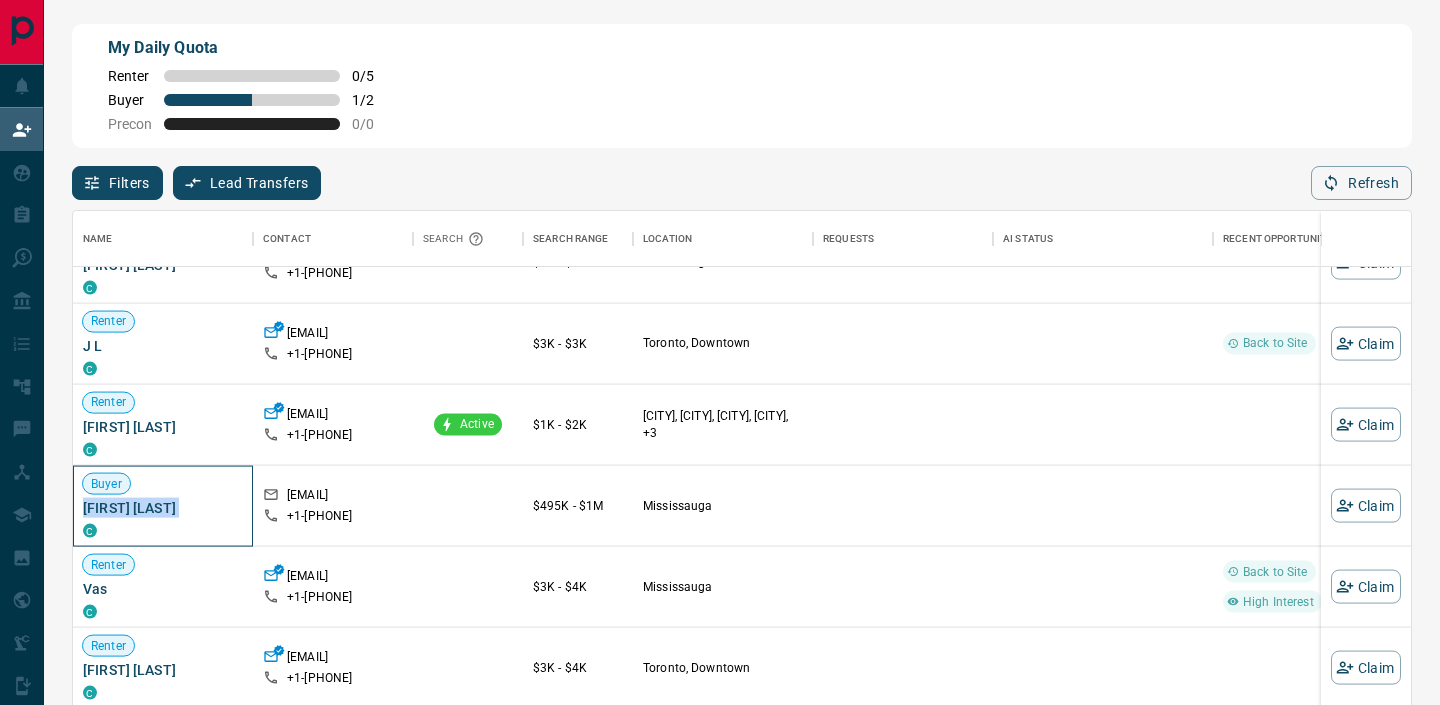 click on "[FIRST] [LAST]" at bounding box center [163, 508] 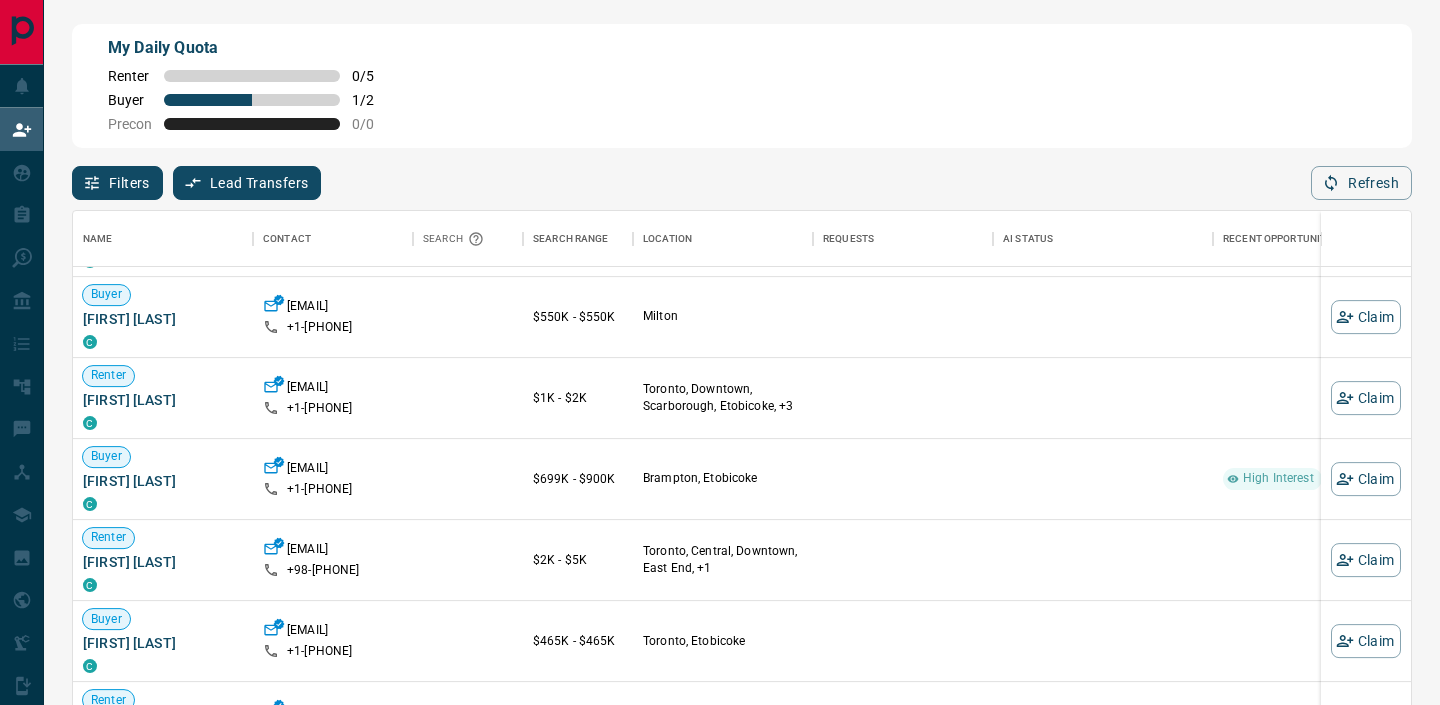 scroll, scrollTop: 6155, scrollLeft: 0, axis: vertical 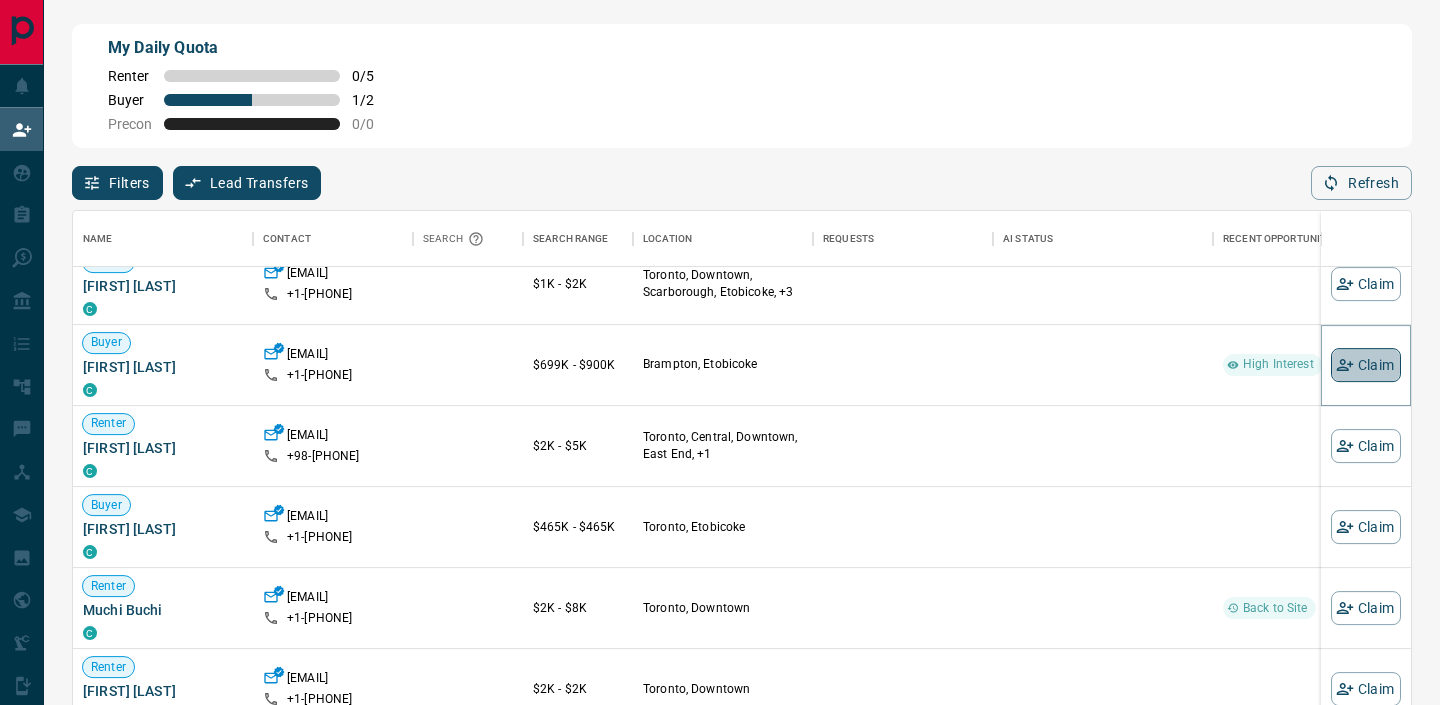 click on "Claim" at bounding box center [1366, 365] 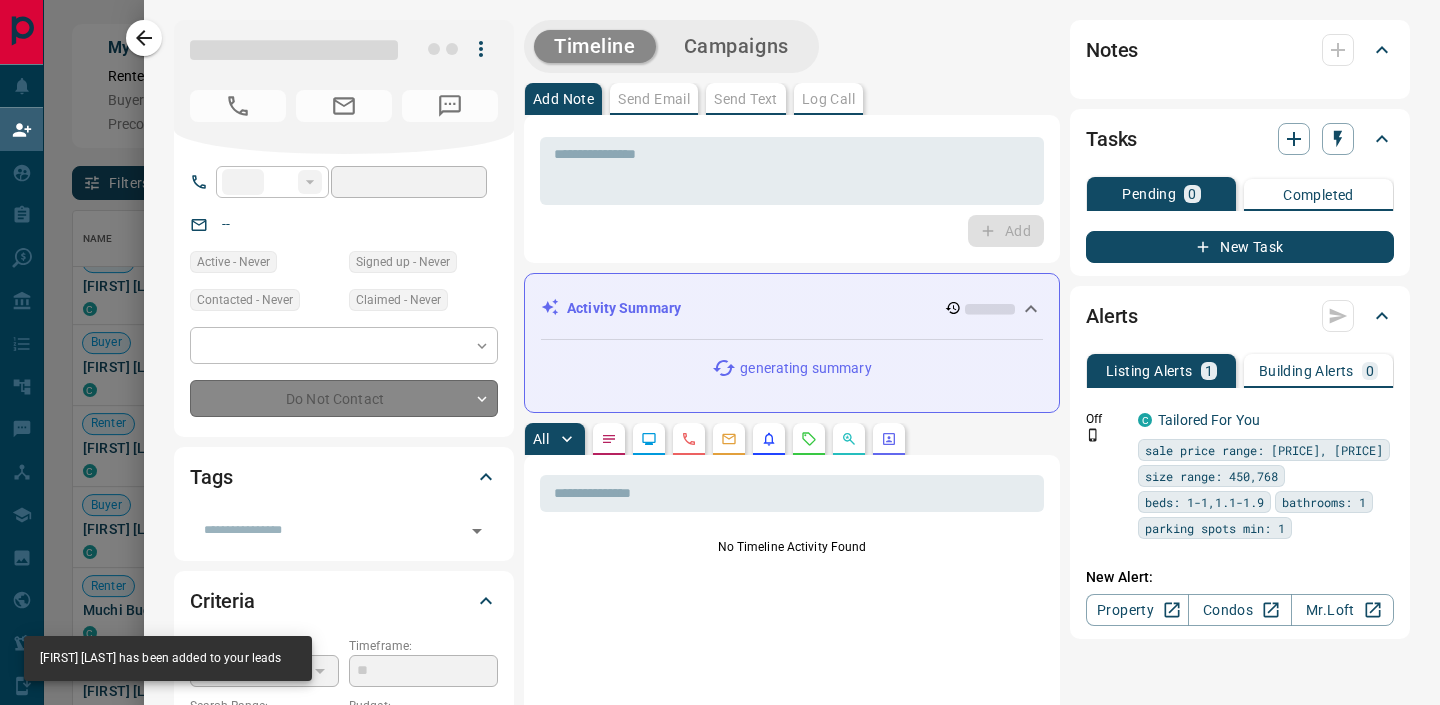 type on "**" 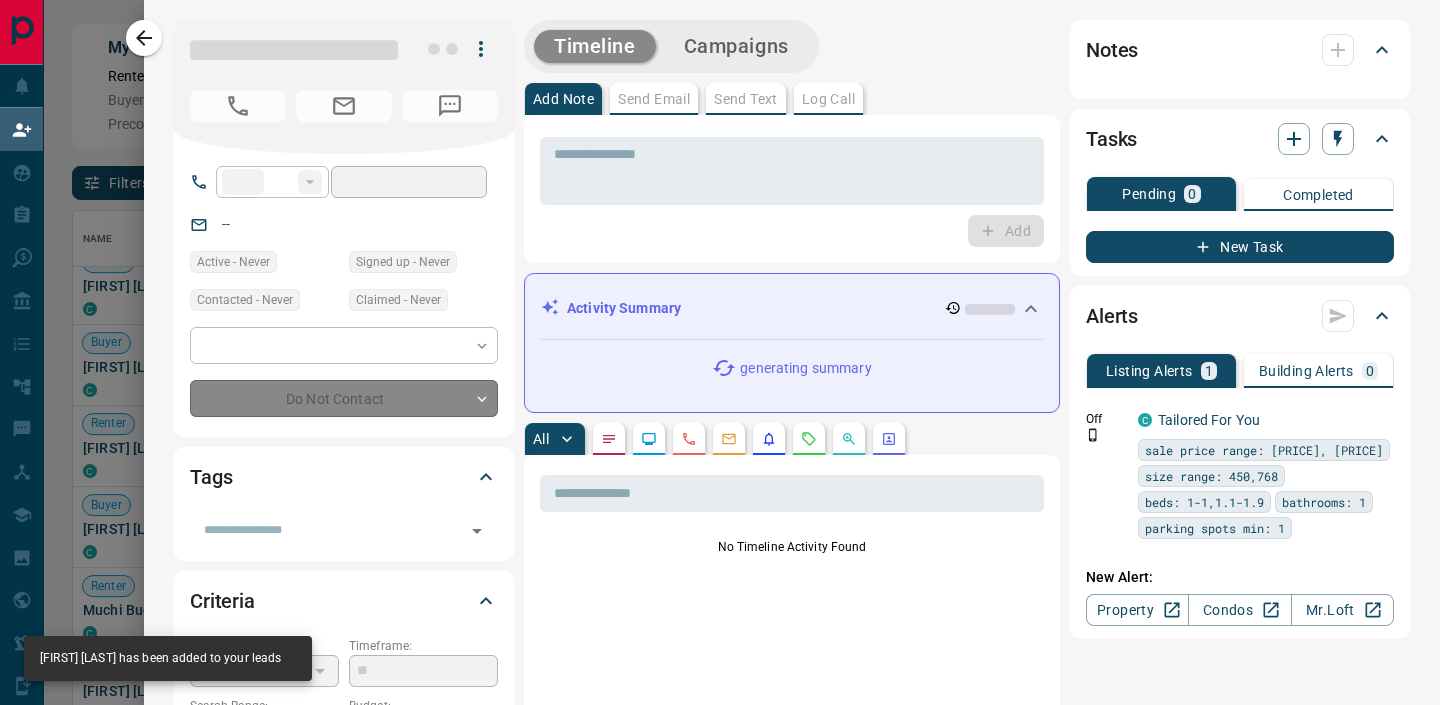 type on "**********" 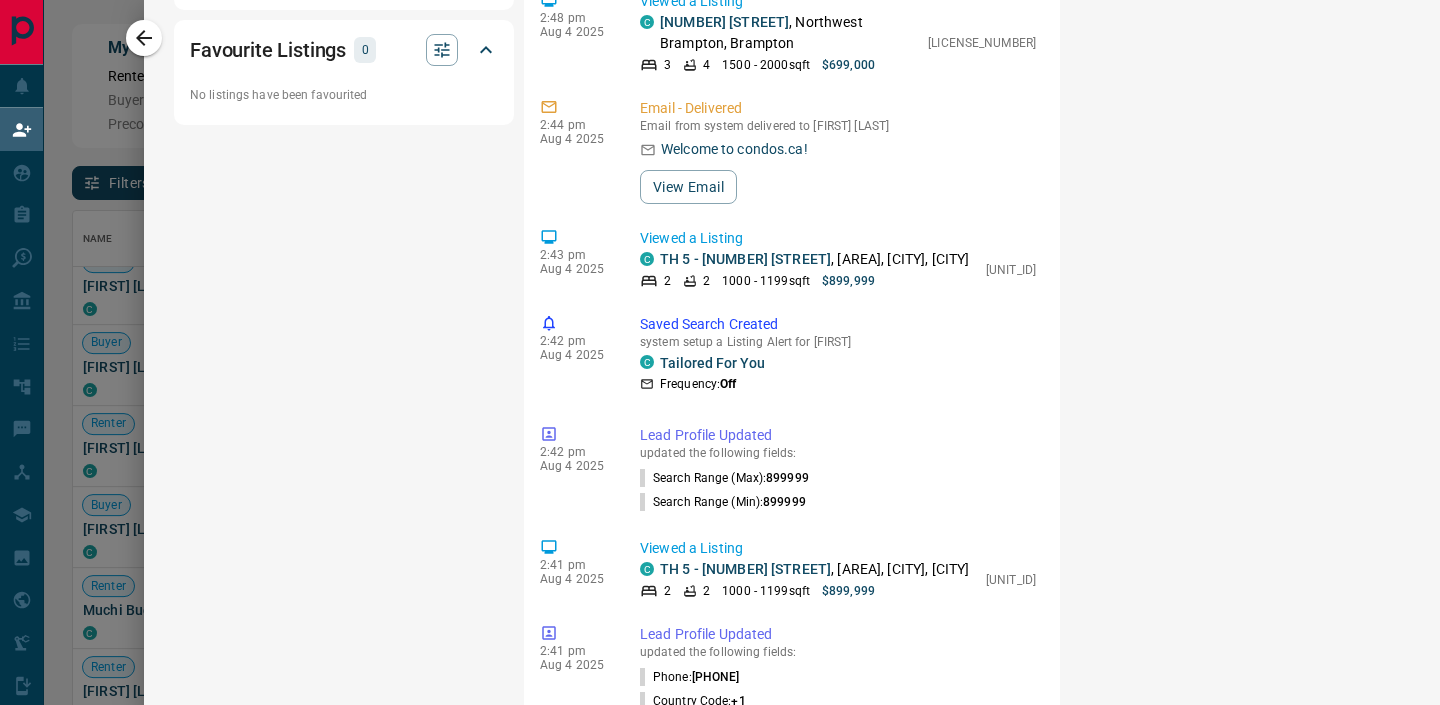scroll, scrollTop: 1492, scrollLeft: 0, axis: vertical 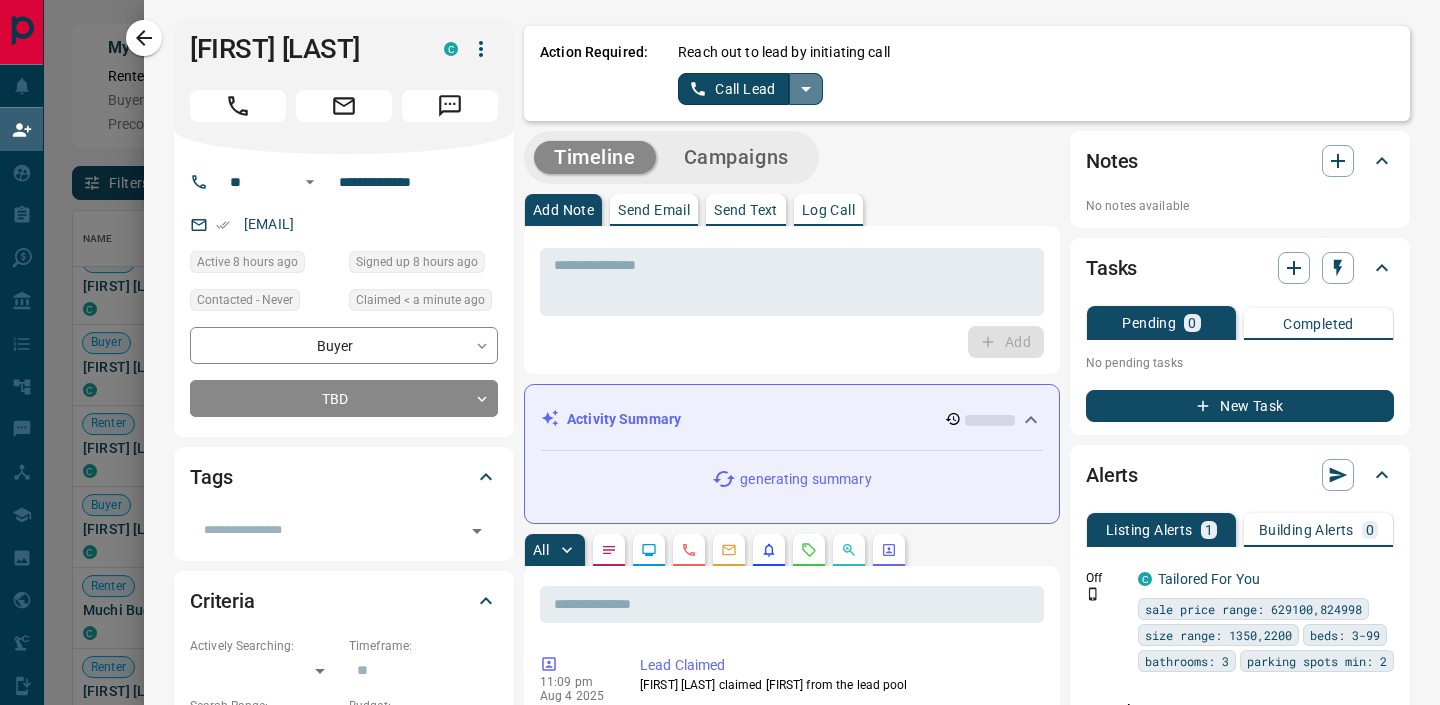 click 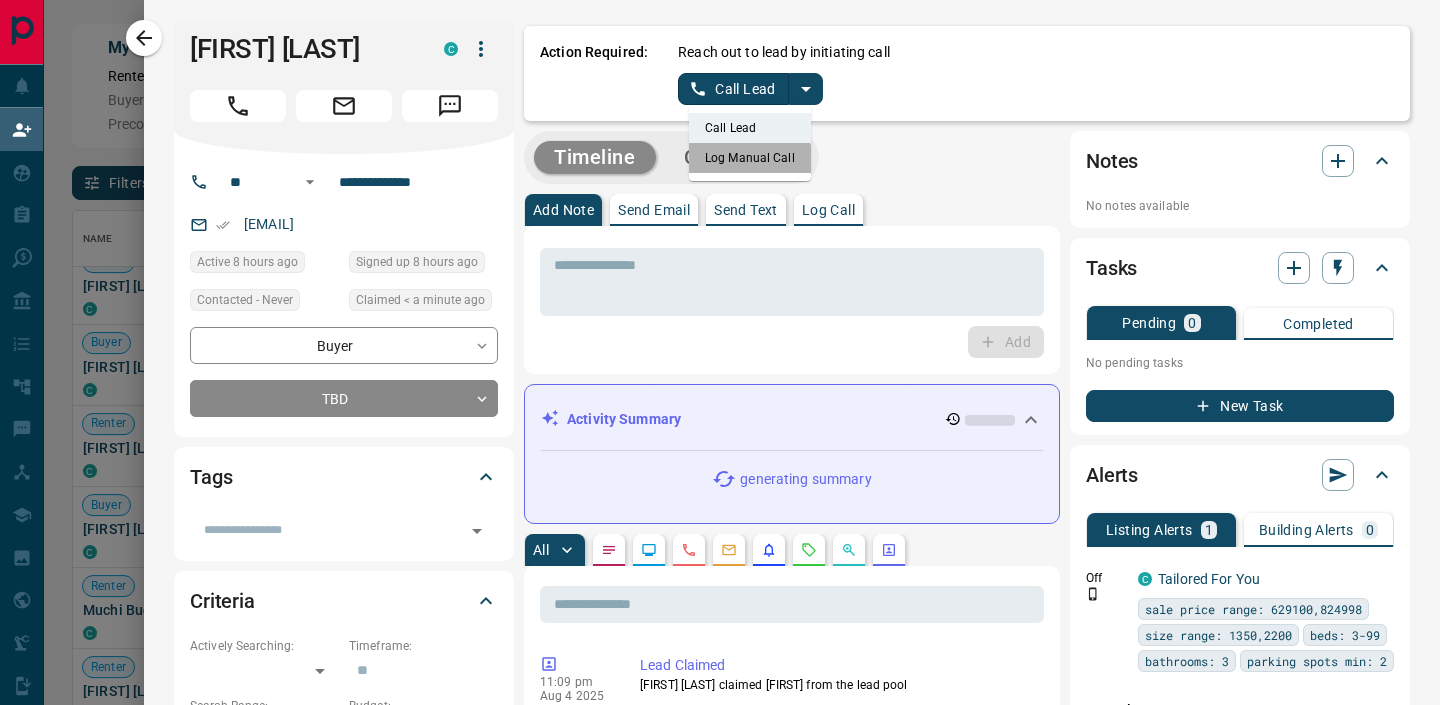 click on "Log Manual Call" at bounding box center (750, 158) 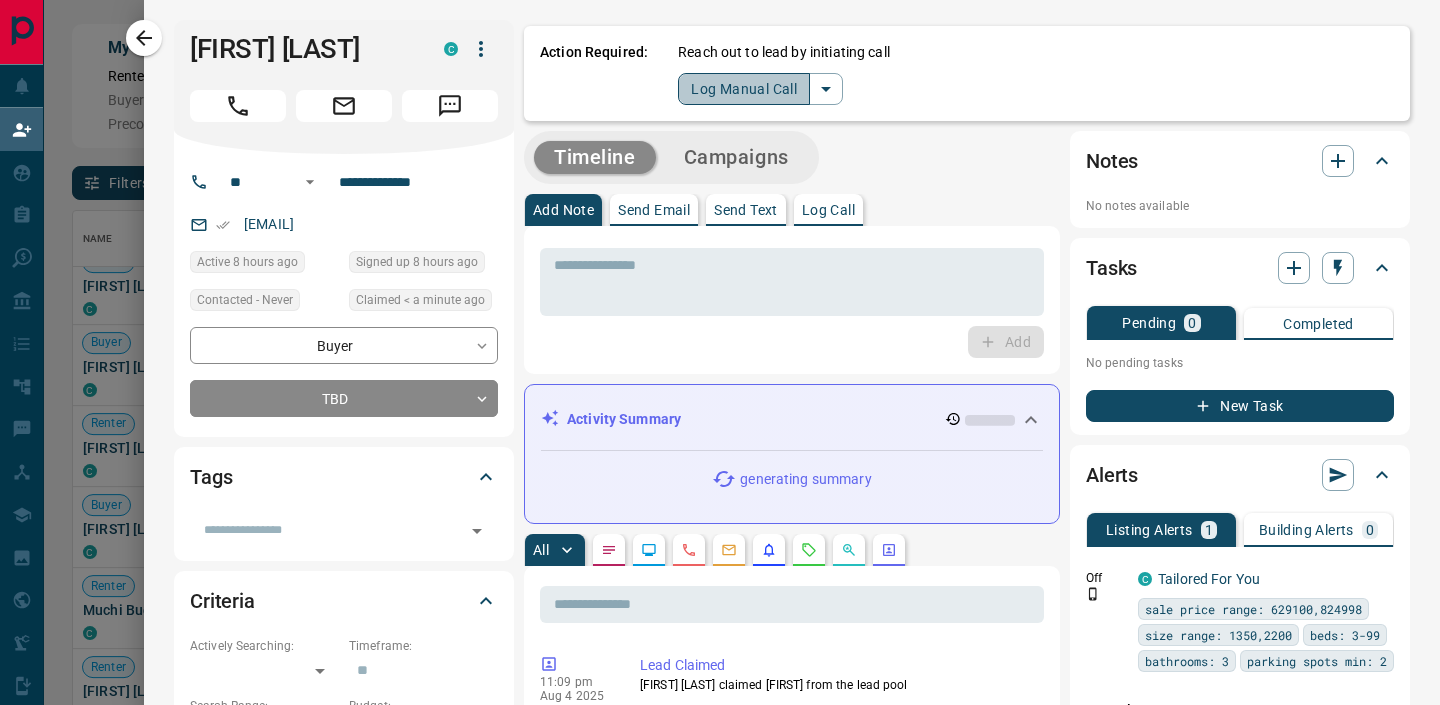 click on "Log Manual Call" at bounding box center (744, 89) 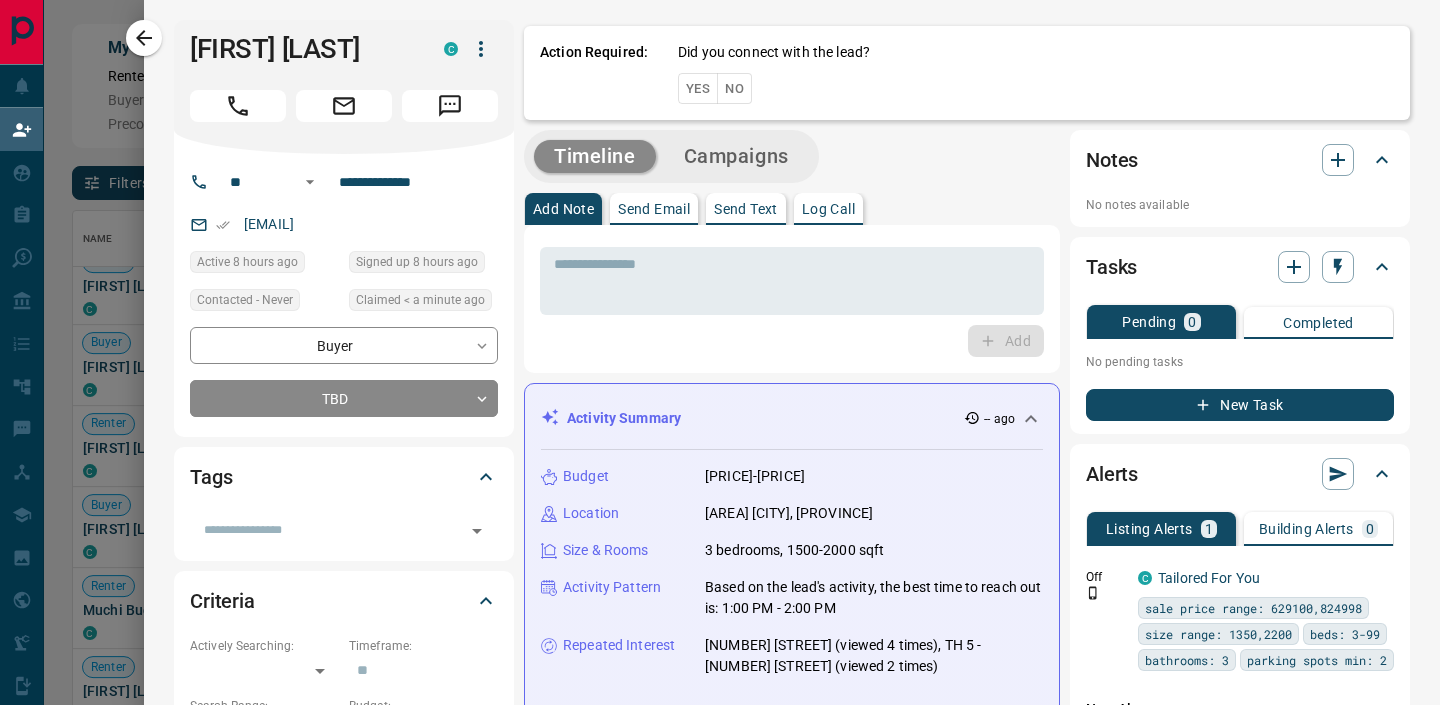 click on "Yes" at bounding box center (698, 88) 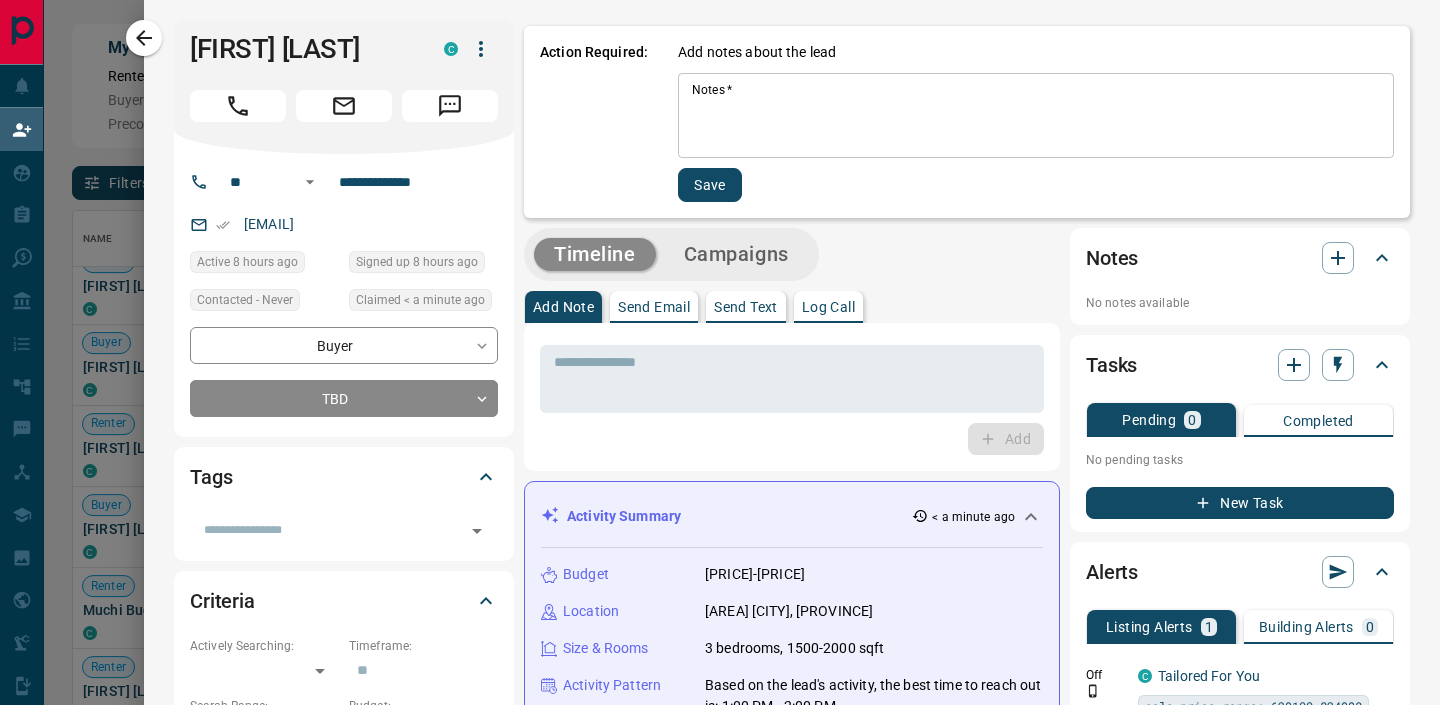 click on "Notes   *" at bounding box center [1036, 116] 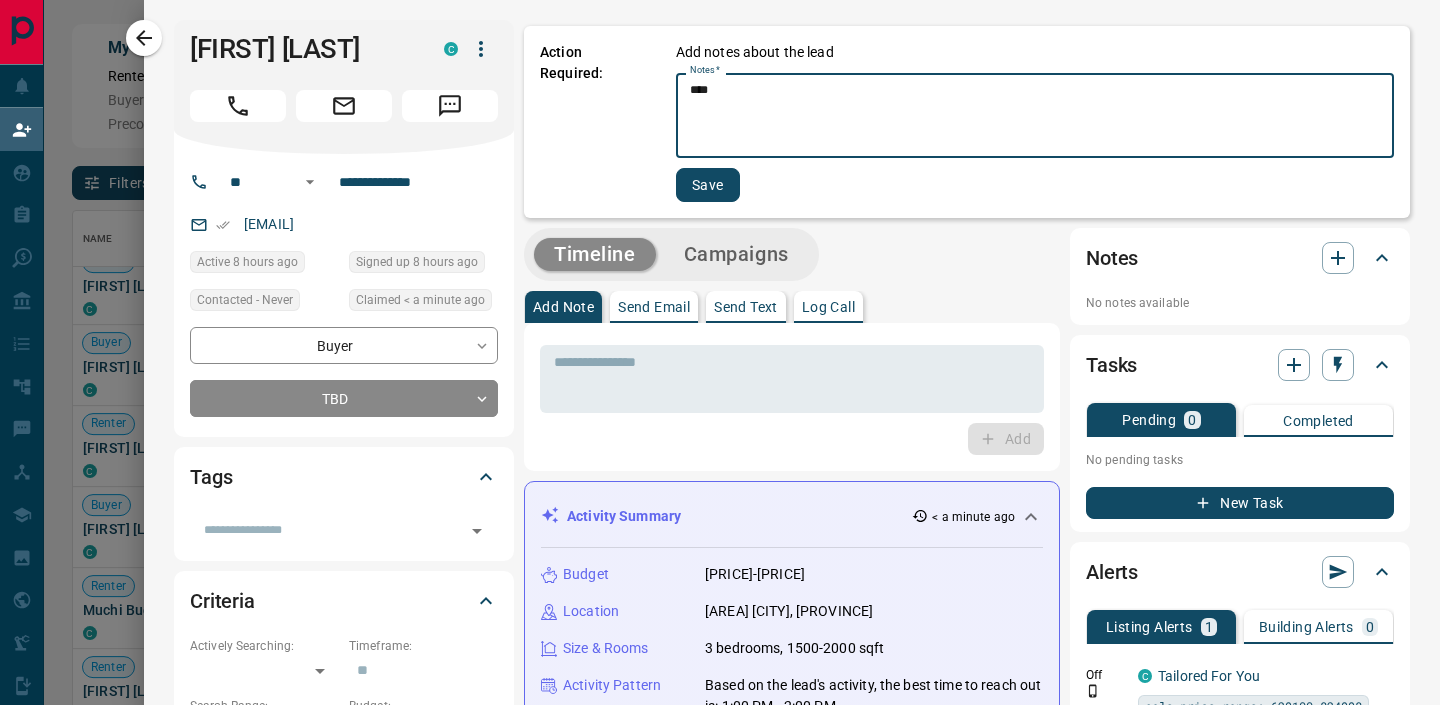 type on "****" 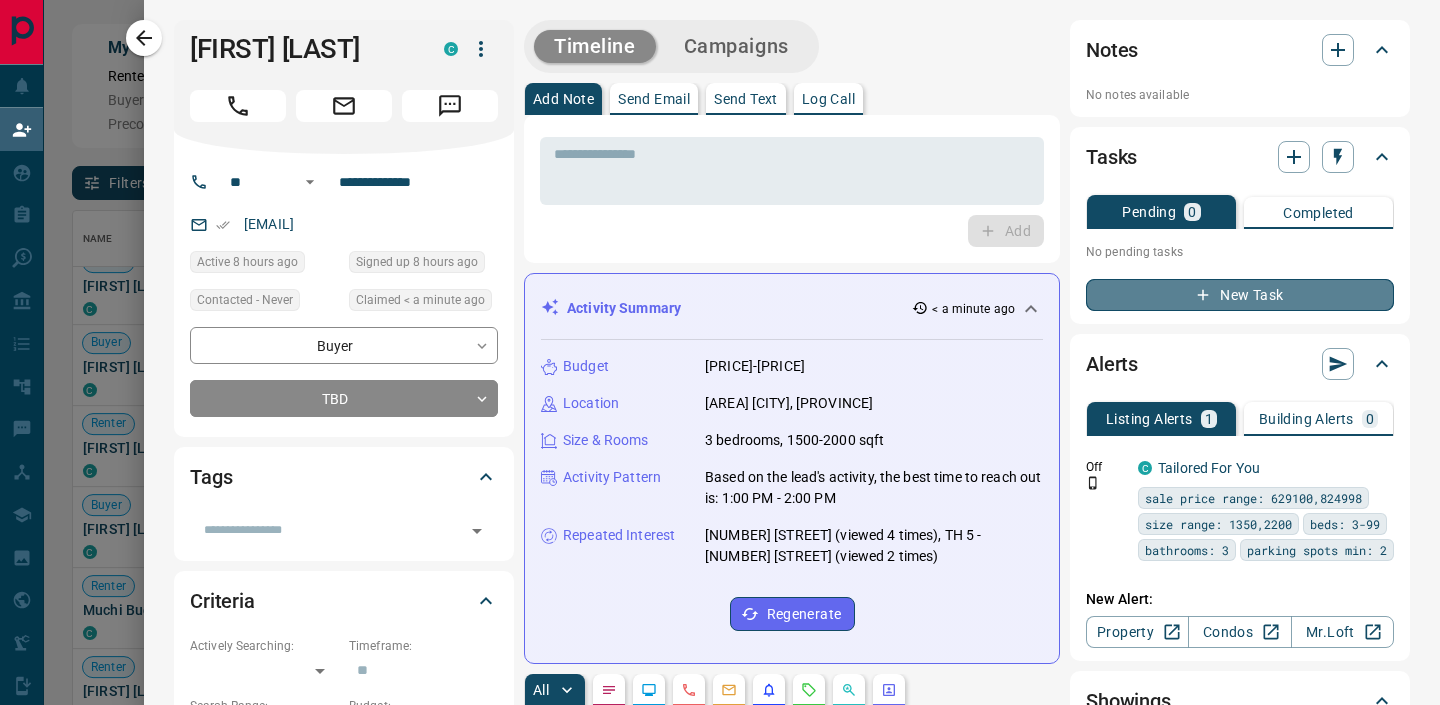 click on "New Task" at bounding box center [1240, 295] 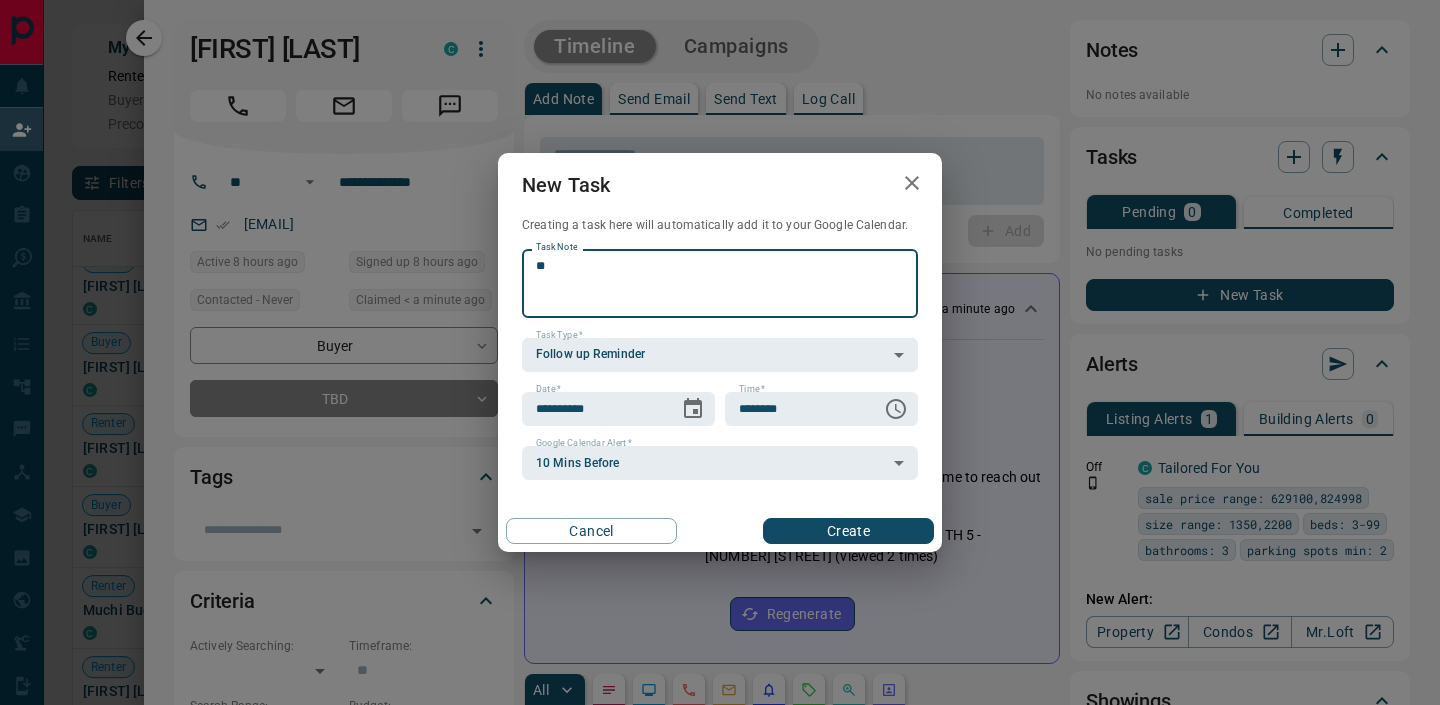 type on "*" 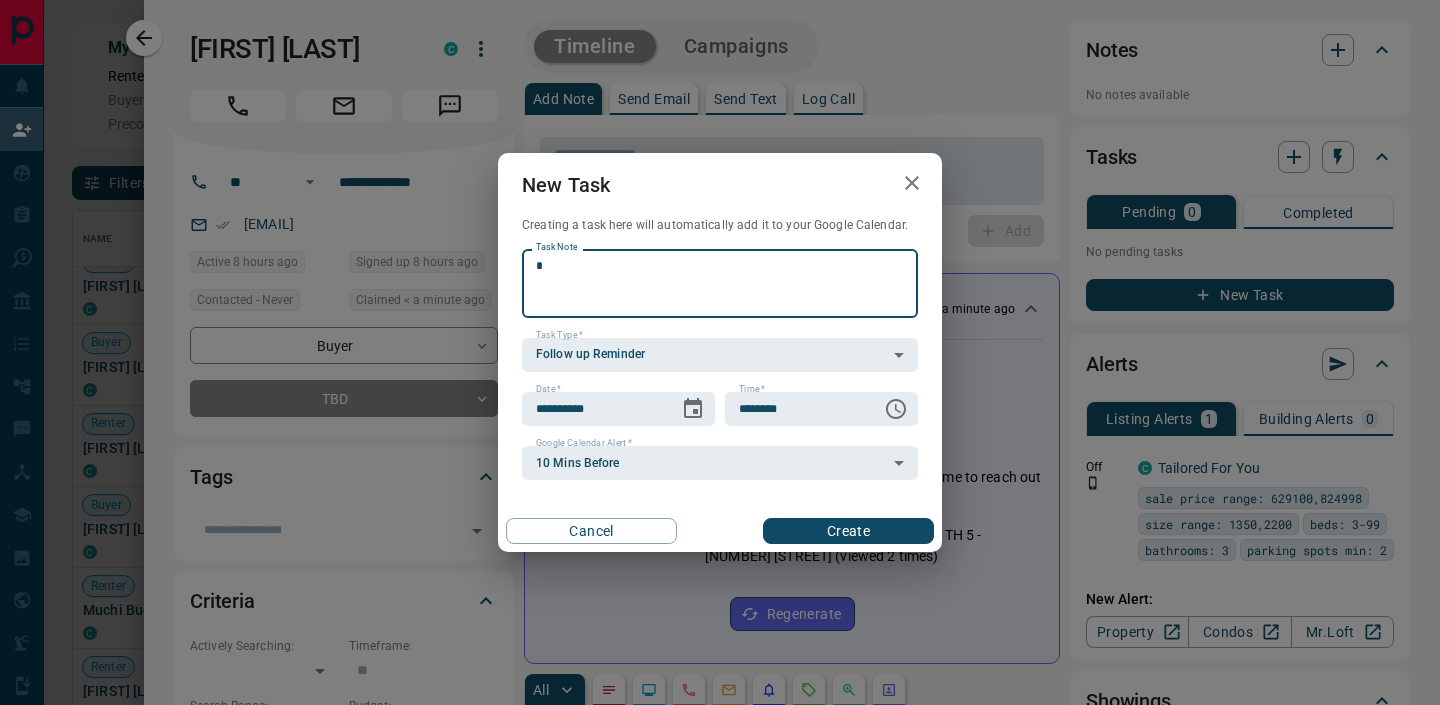 type 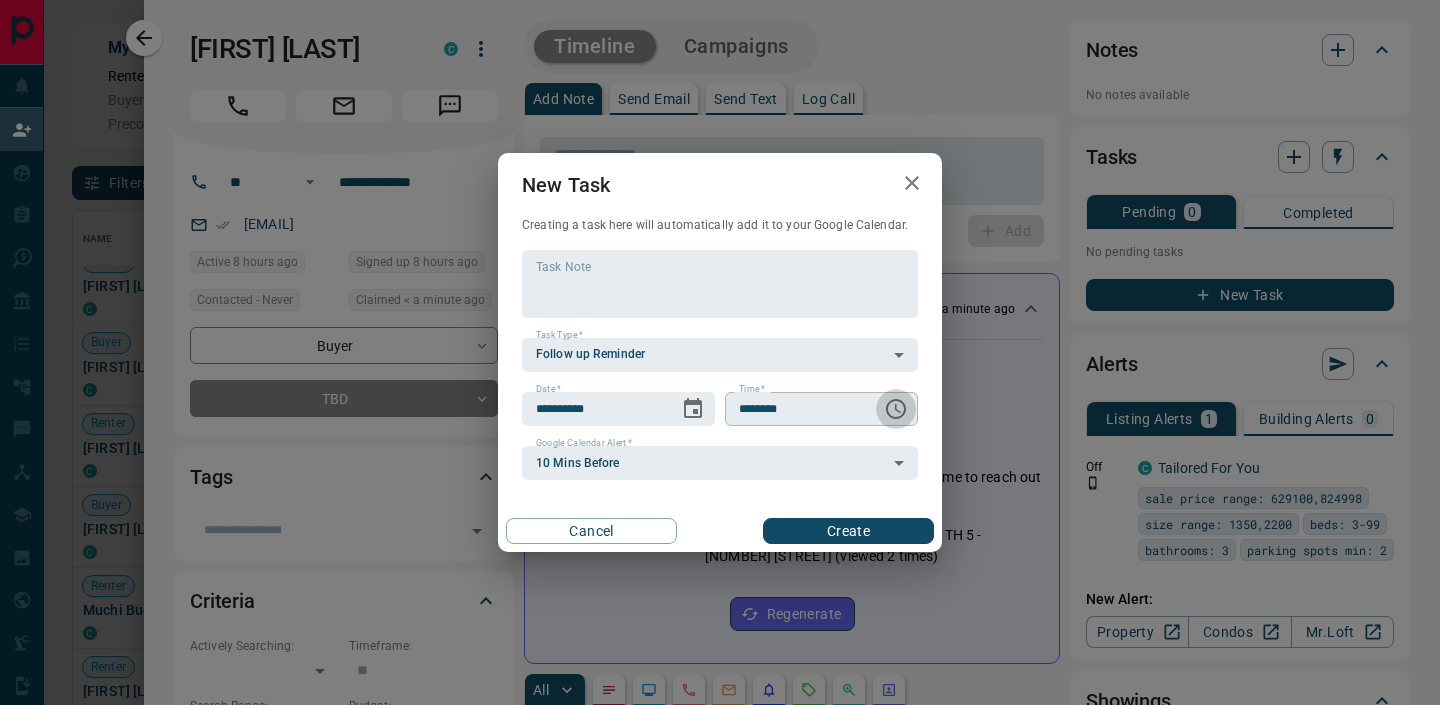click 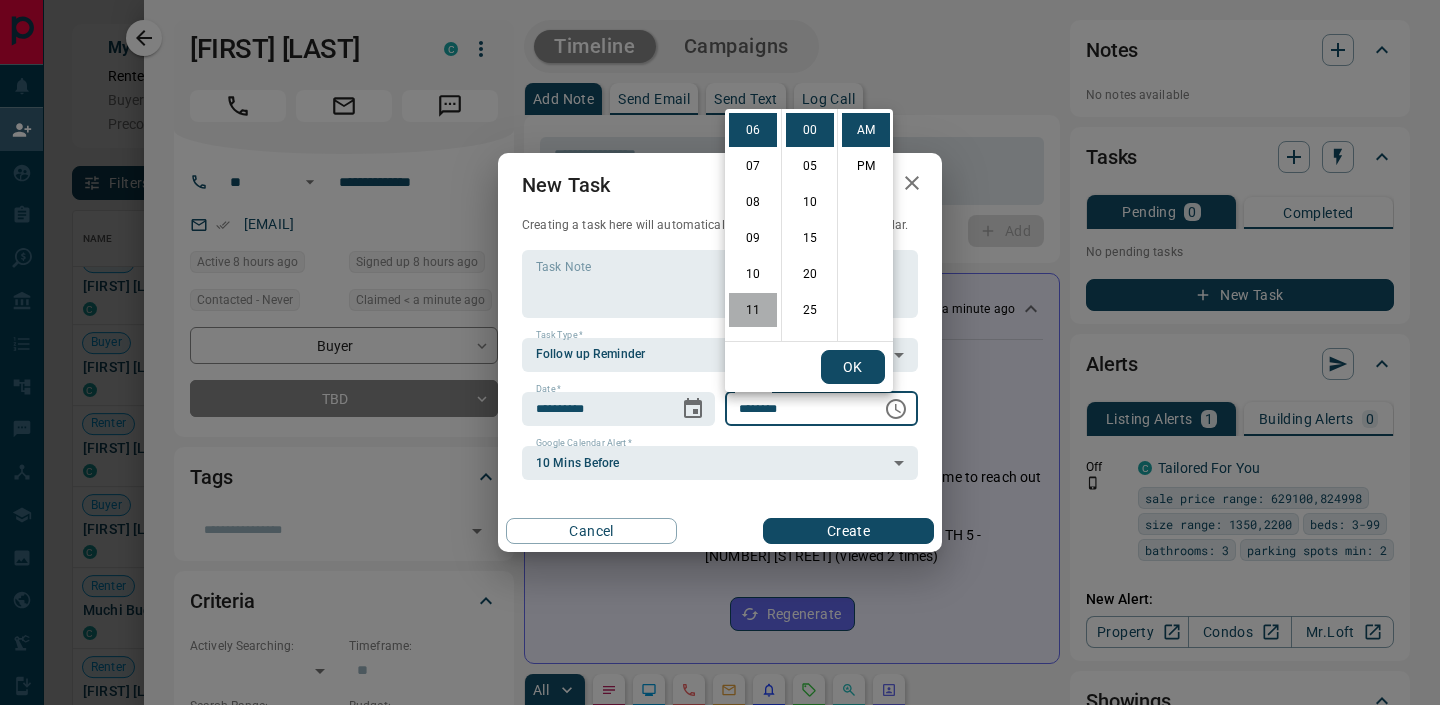 click on "11" at bounding box center (753, 310) 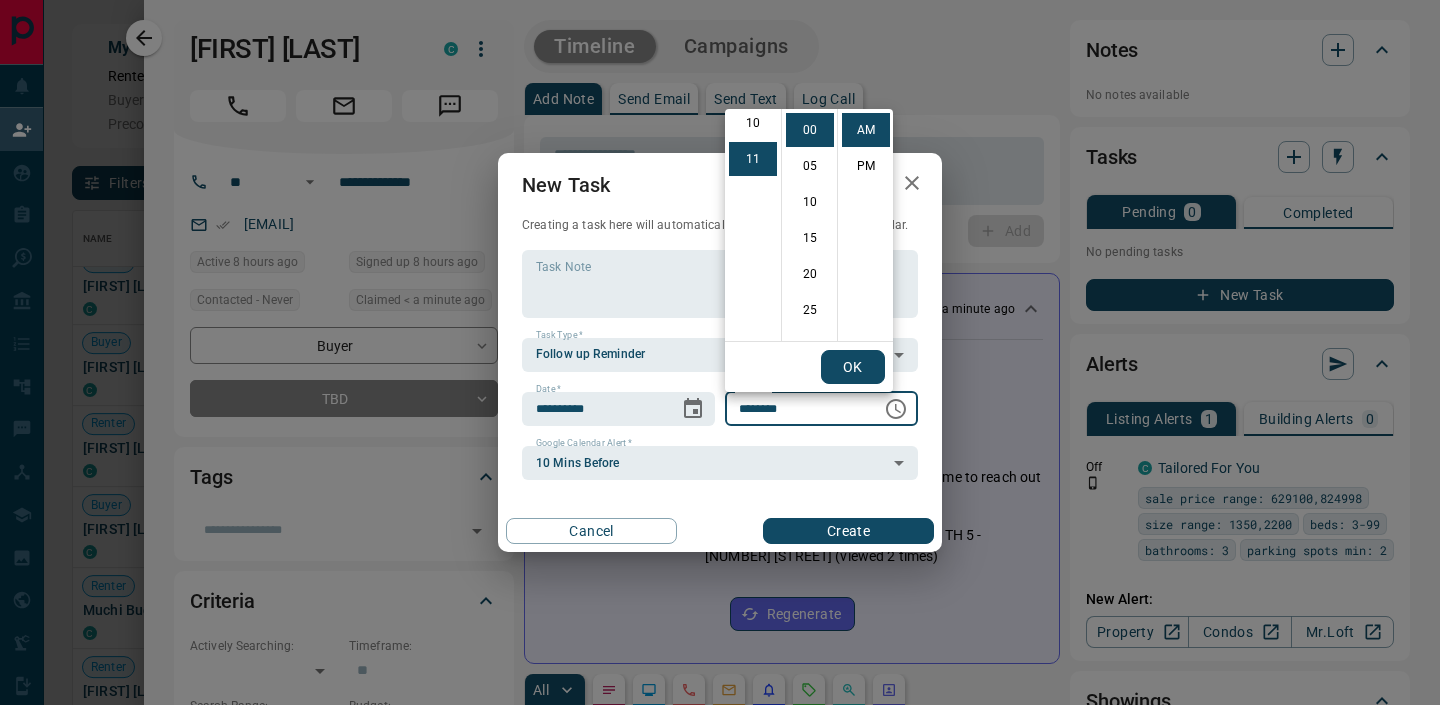 scroll, scrollTop: 390, scrollLeft: 0, axis: vertical 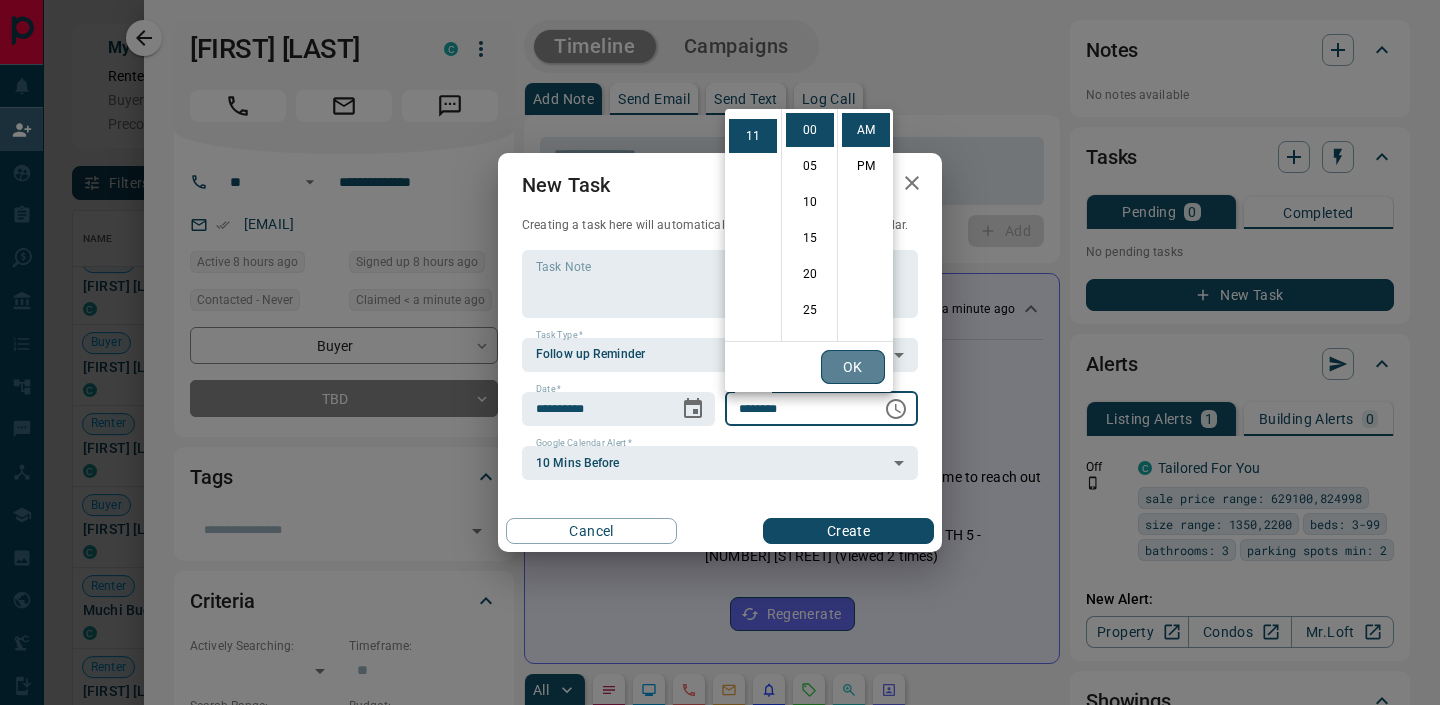 click on "OK" at bounding box center [853, 367] 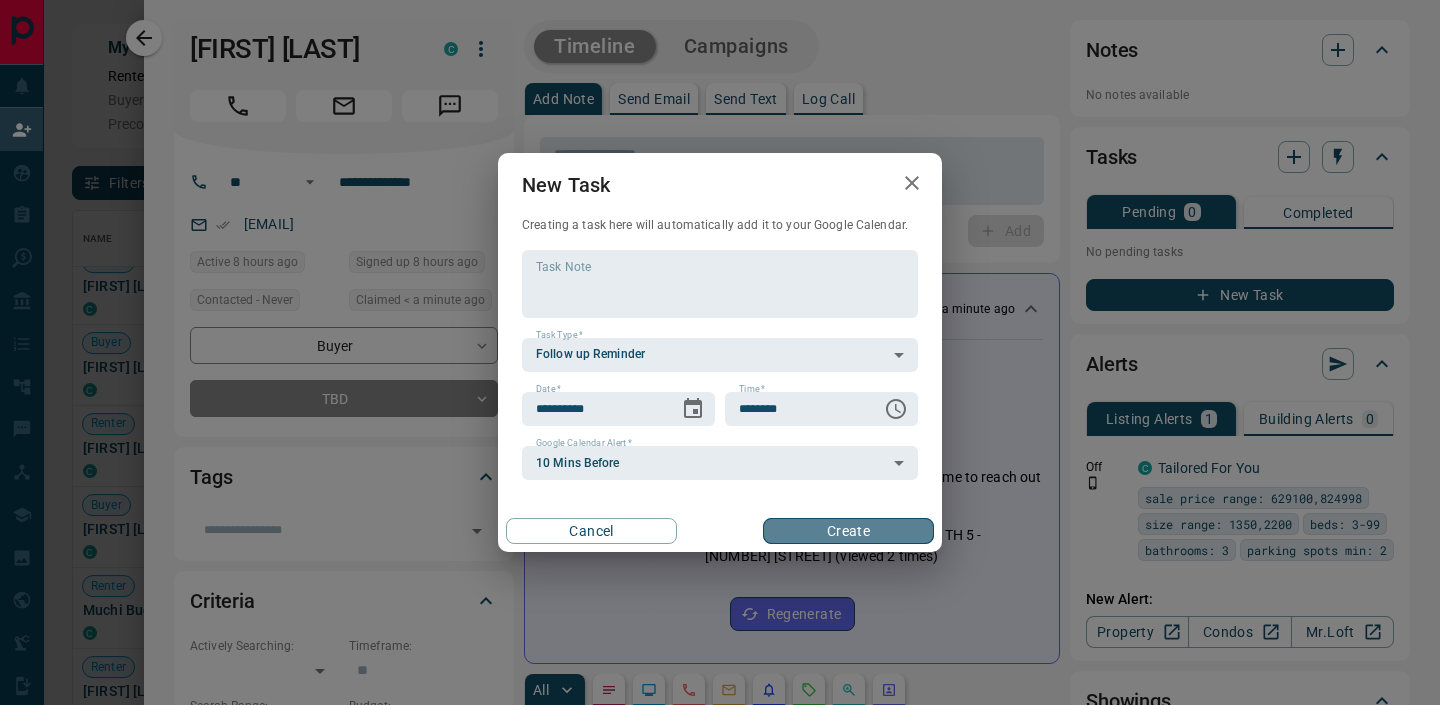 click on "Create" at bounding box center (848, 531) 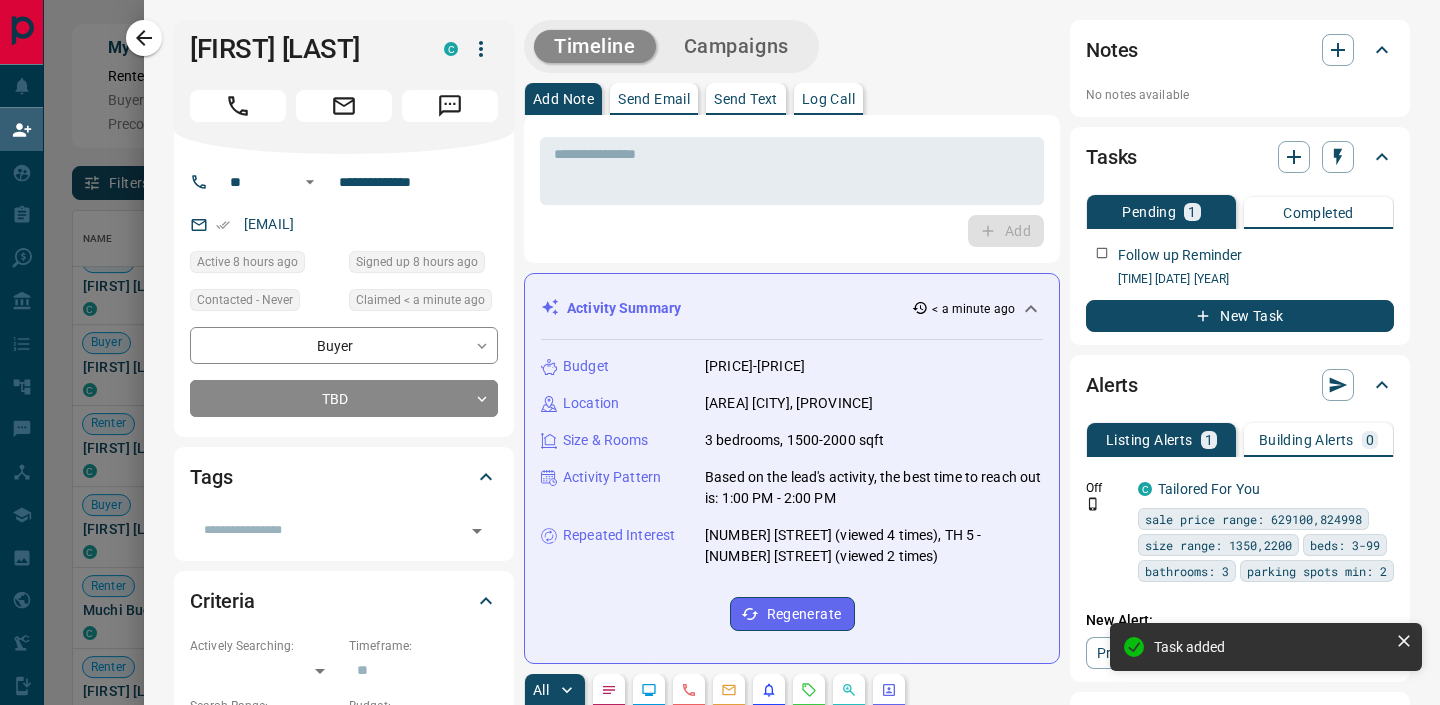 click at bounding box center [720, 352] 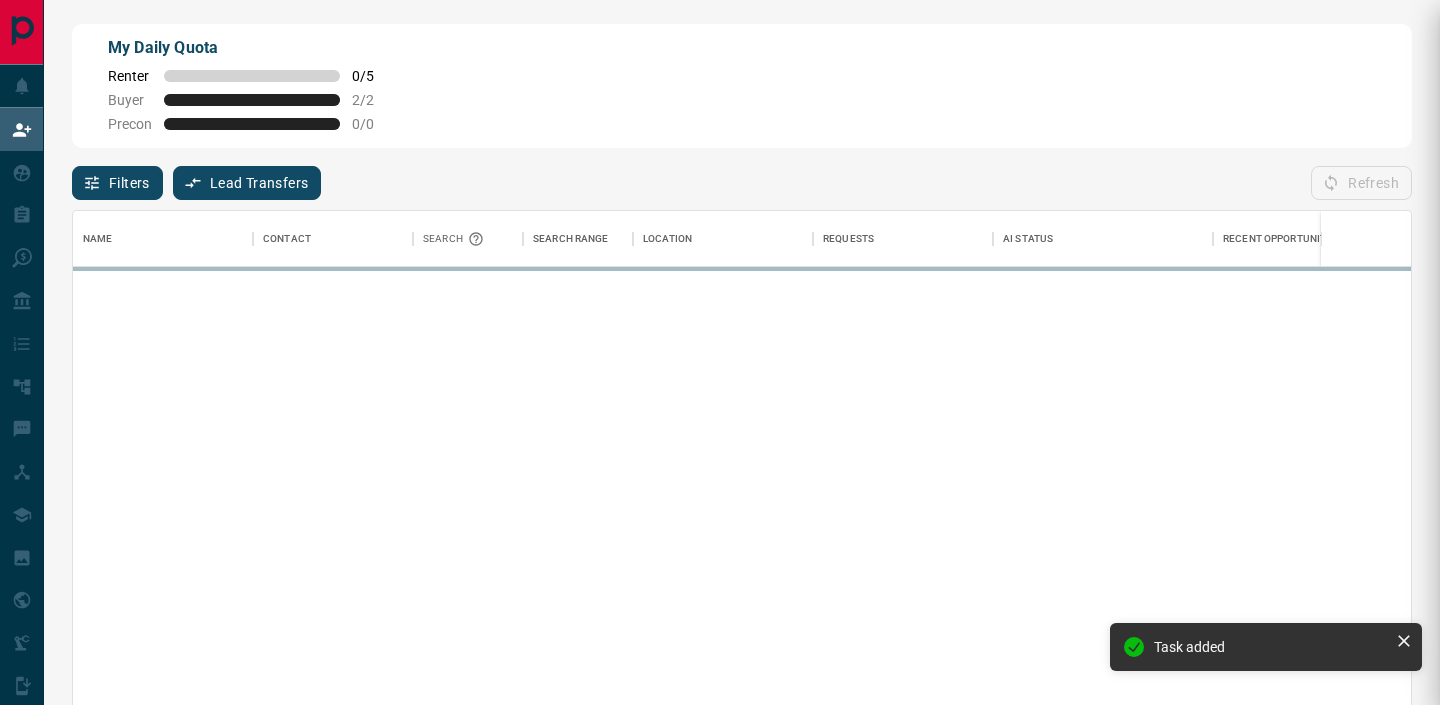 scroll, scrollTop: 1, scrollLeft: 1, axis: both 